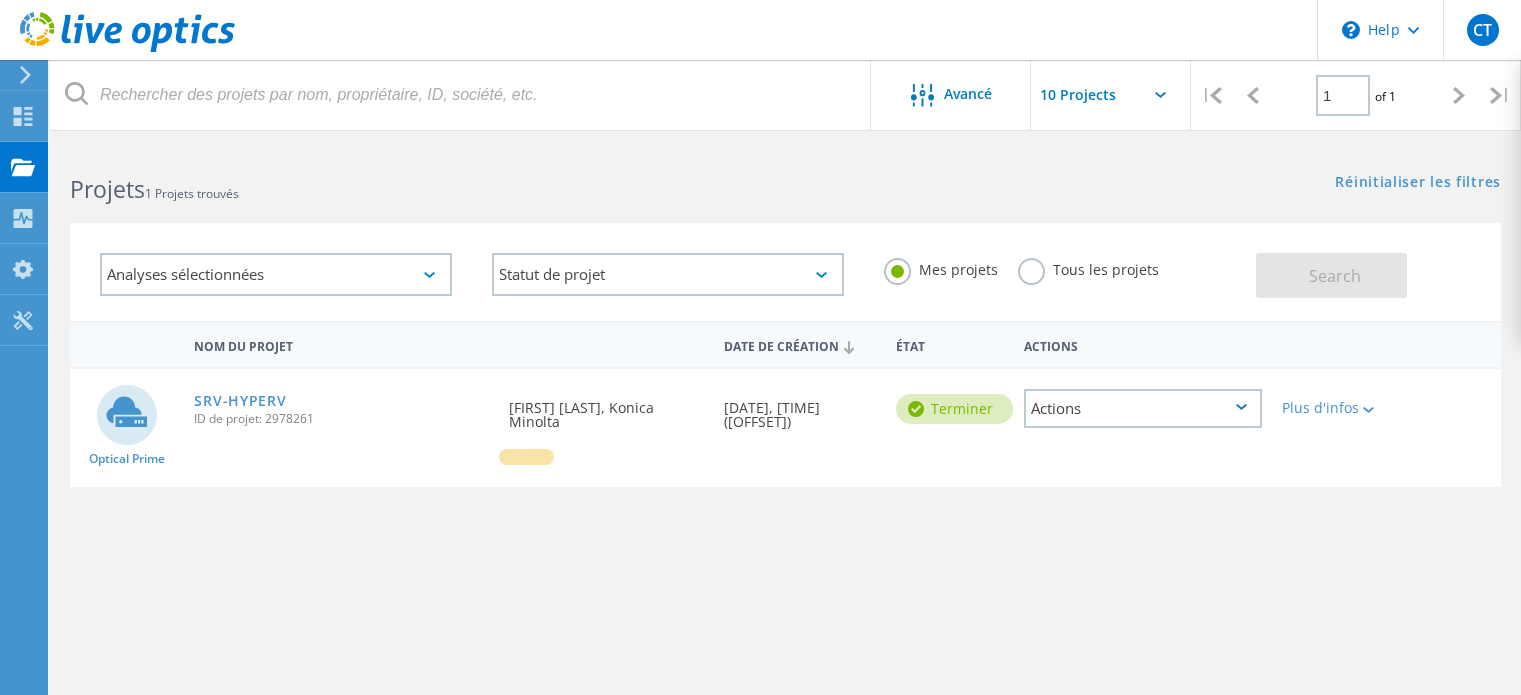 scroll, scrollTop: 0, scrollLeft: 0, axis: both 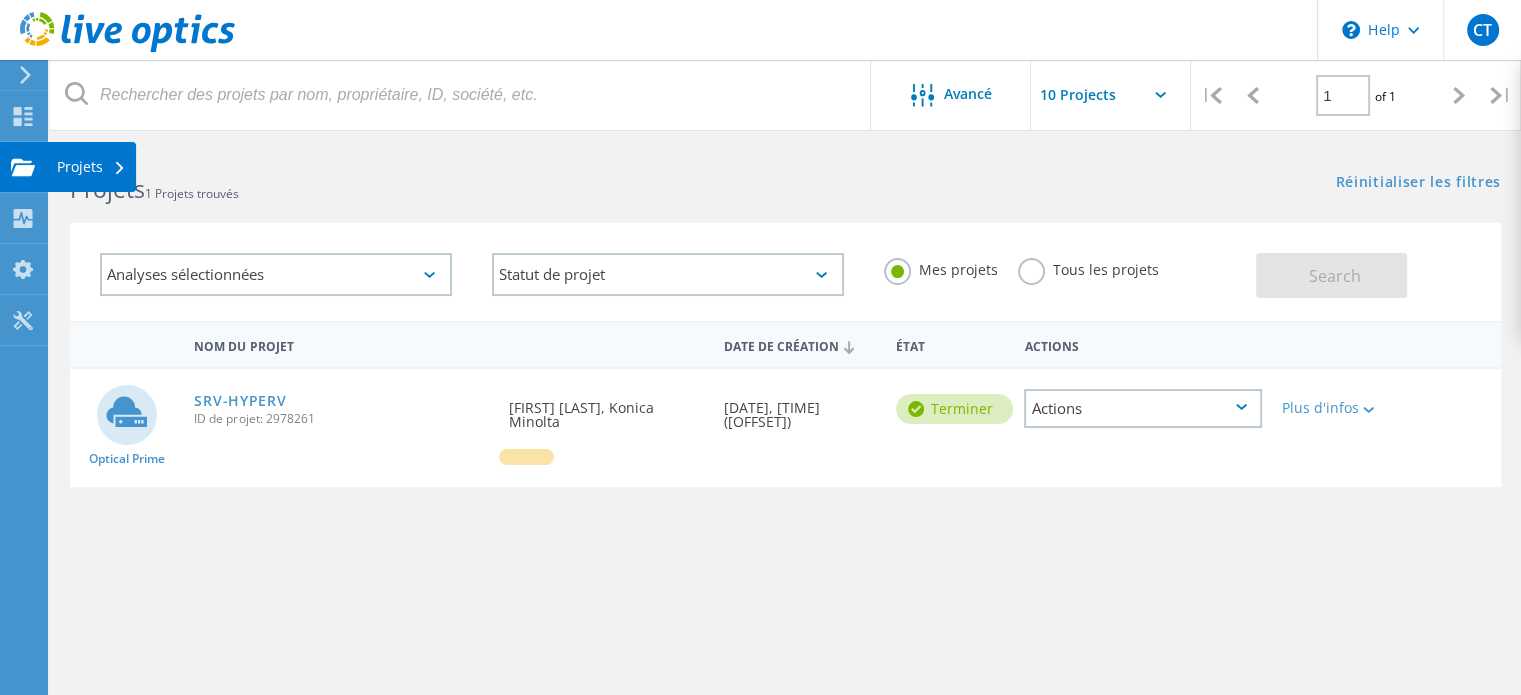 click 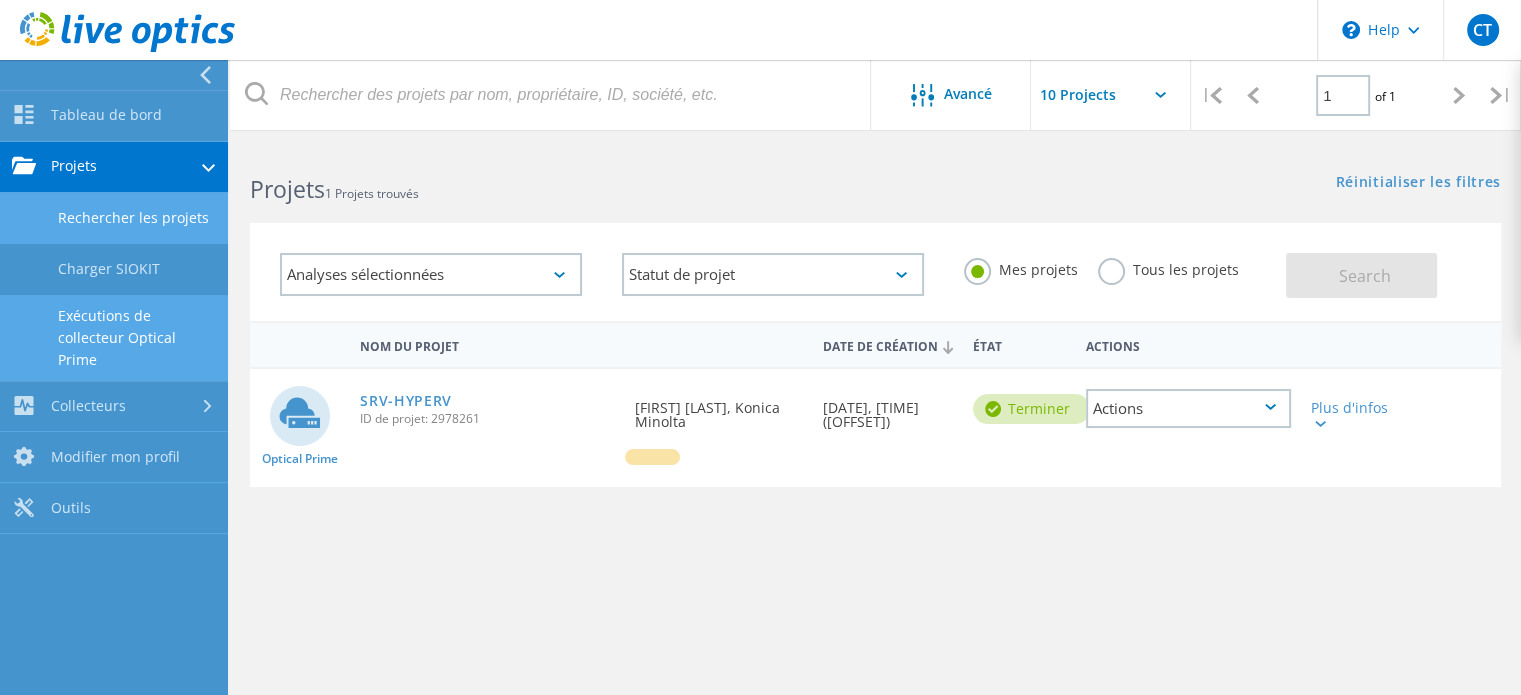 click on "Exécutions de collecteur Optical Prime" at bounding box center (114, 338) 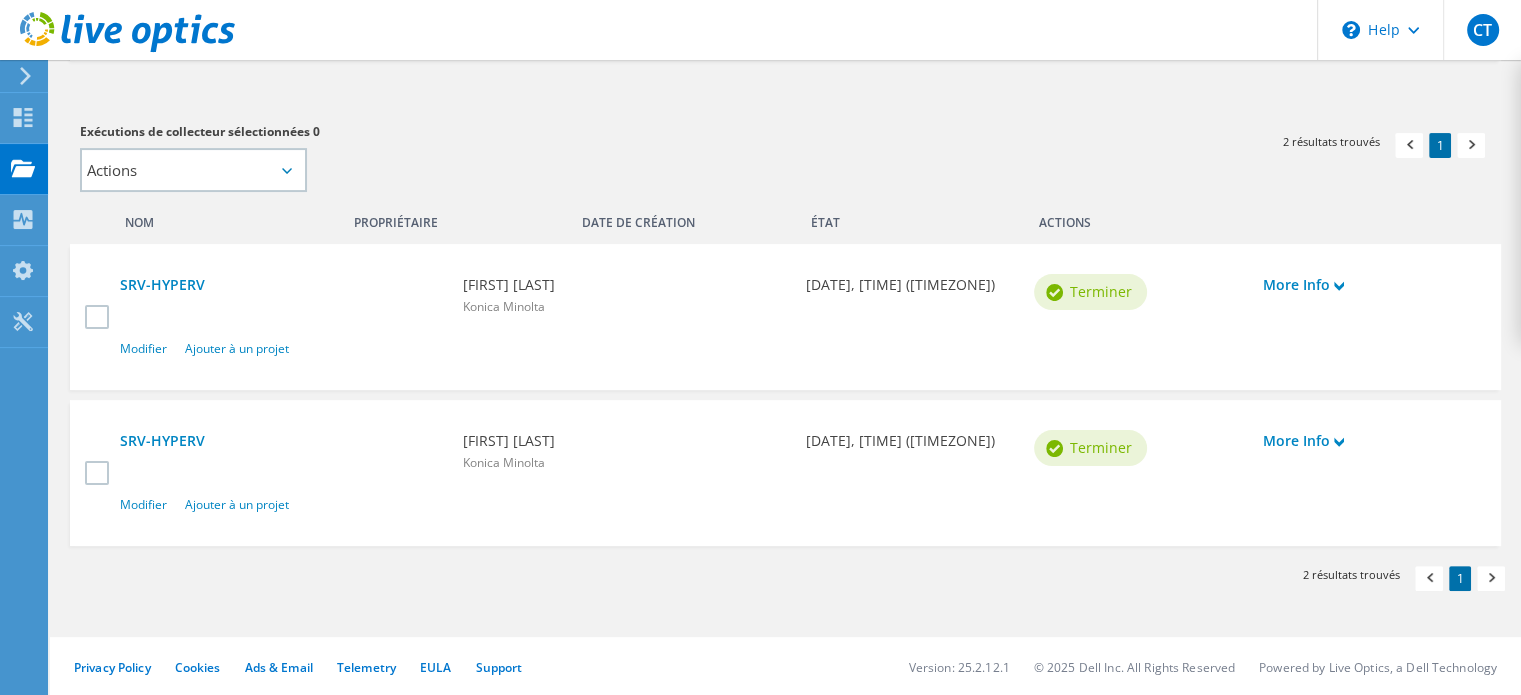scroll, scrollTop: 456, scrollLeft: 0, axis: vertical 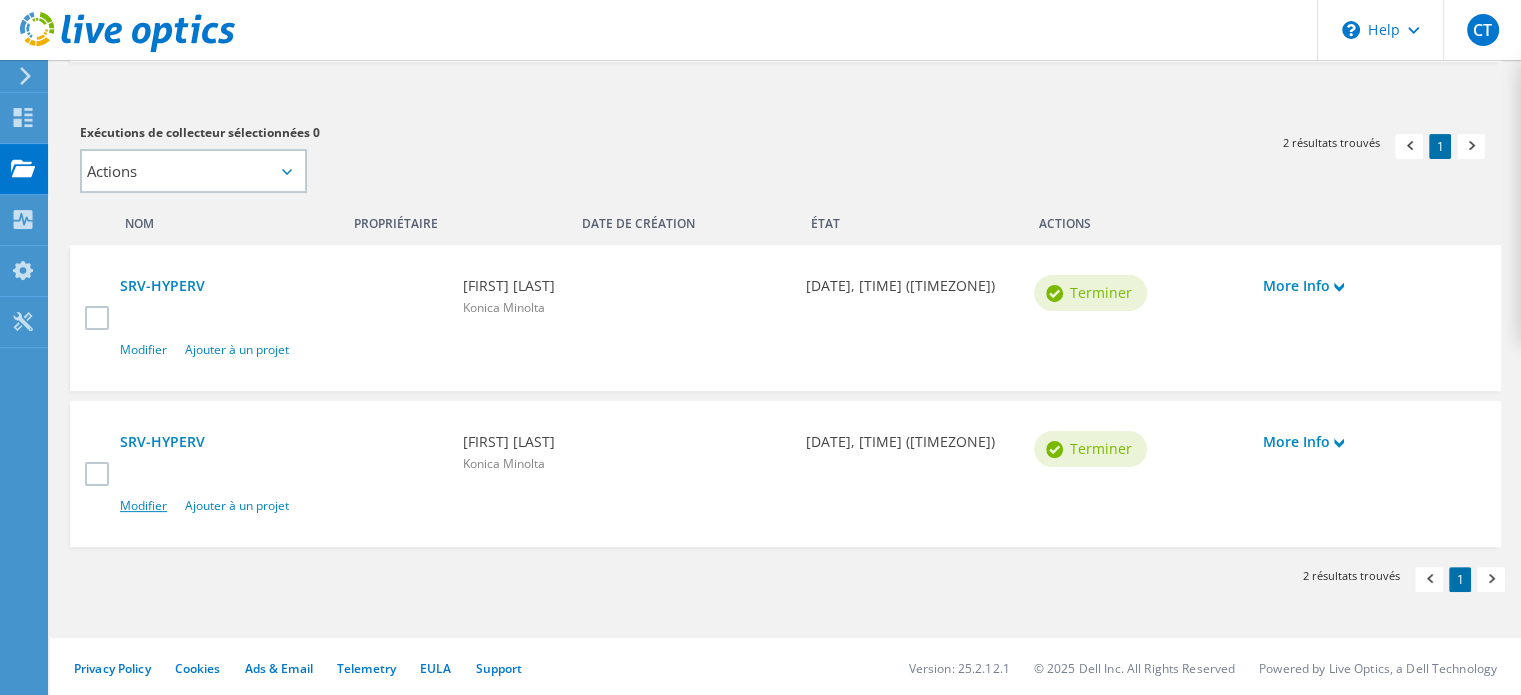 click on "Modifier" at bounding box center (143, 505) 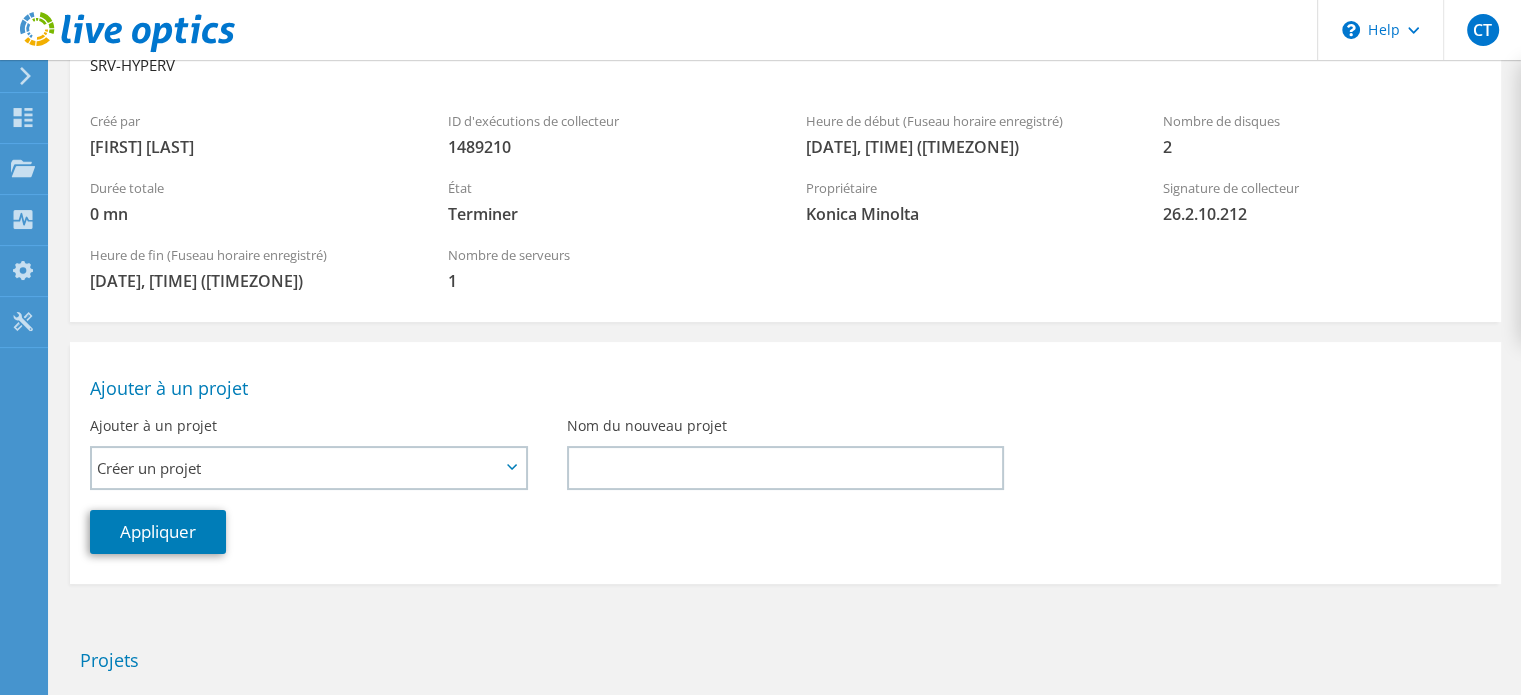 scroll, scrollTop: 0, scrollLeft: 0, axis: both 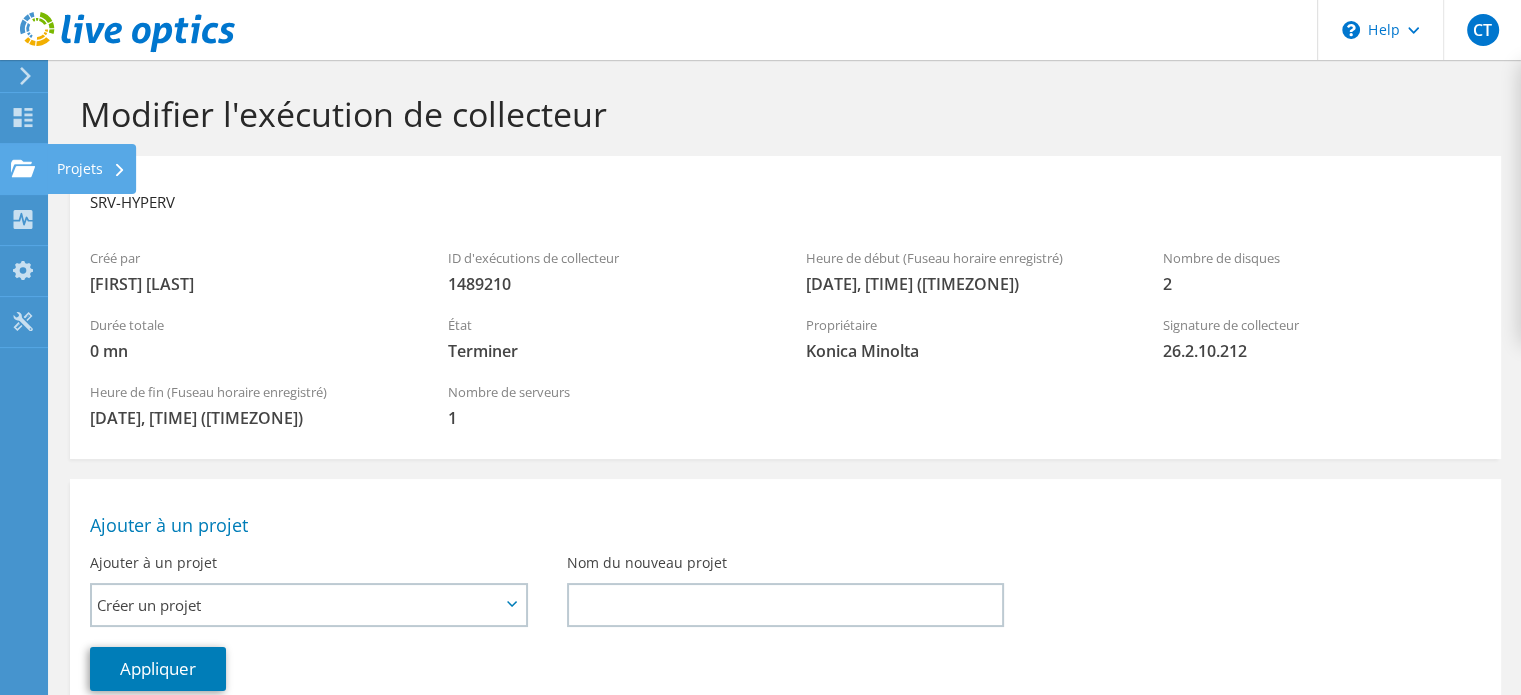 click 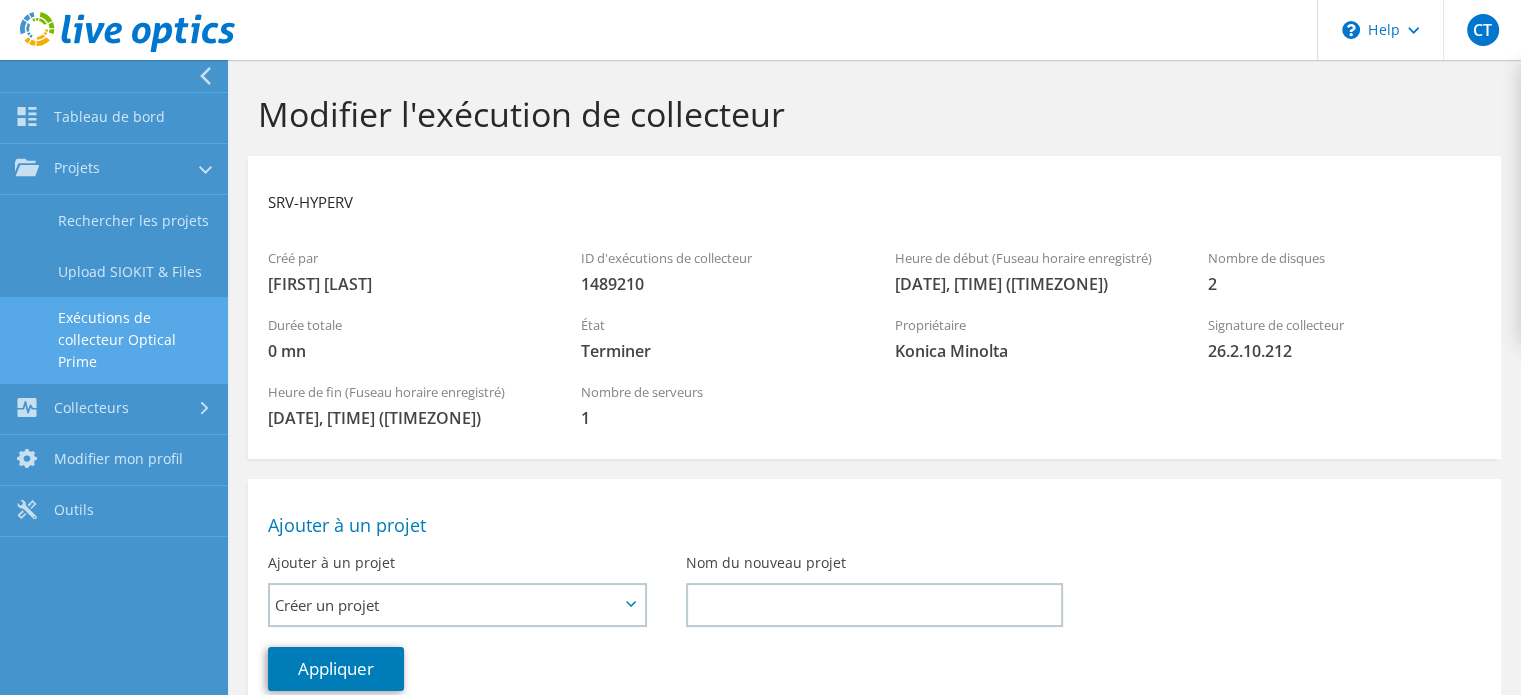 click on "Exécutions de collecteur Optical Prime" at bounding box center [114, 340] 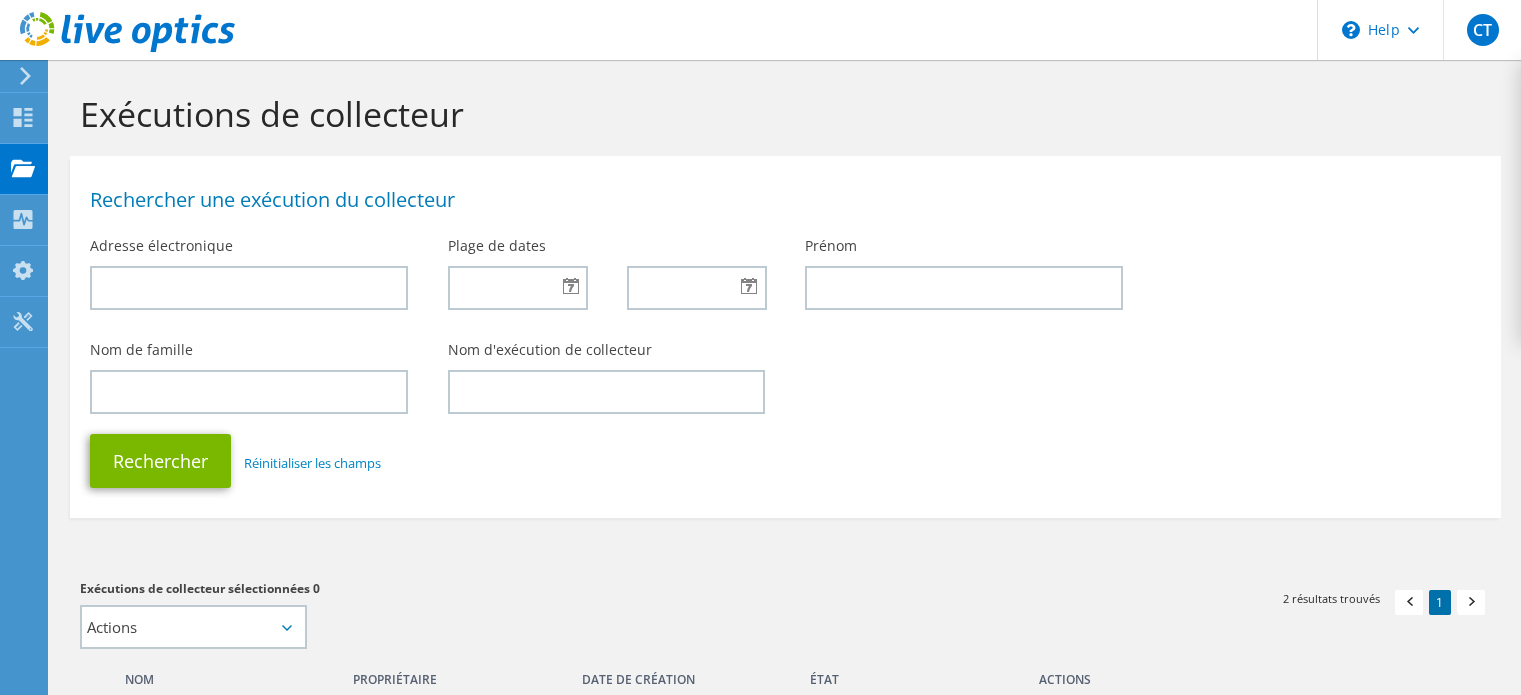 scroll, scrollTop: 0, scrollLeft: 0, axis: both 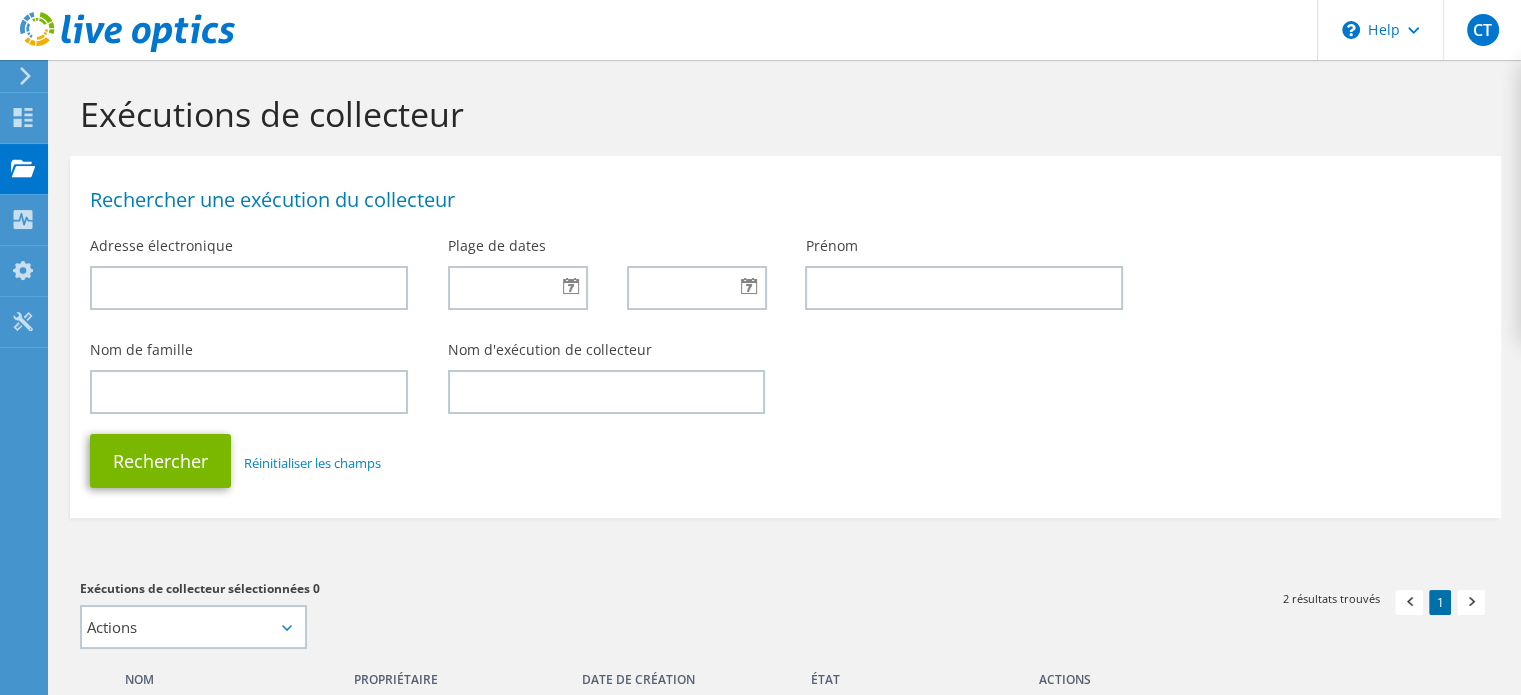 click on "Adresse électronique" at bounding box center (249, 273) 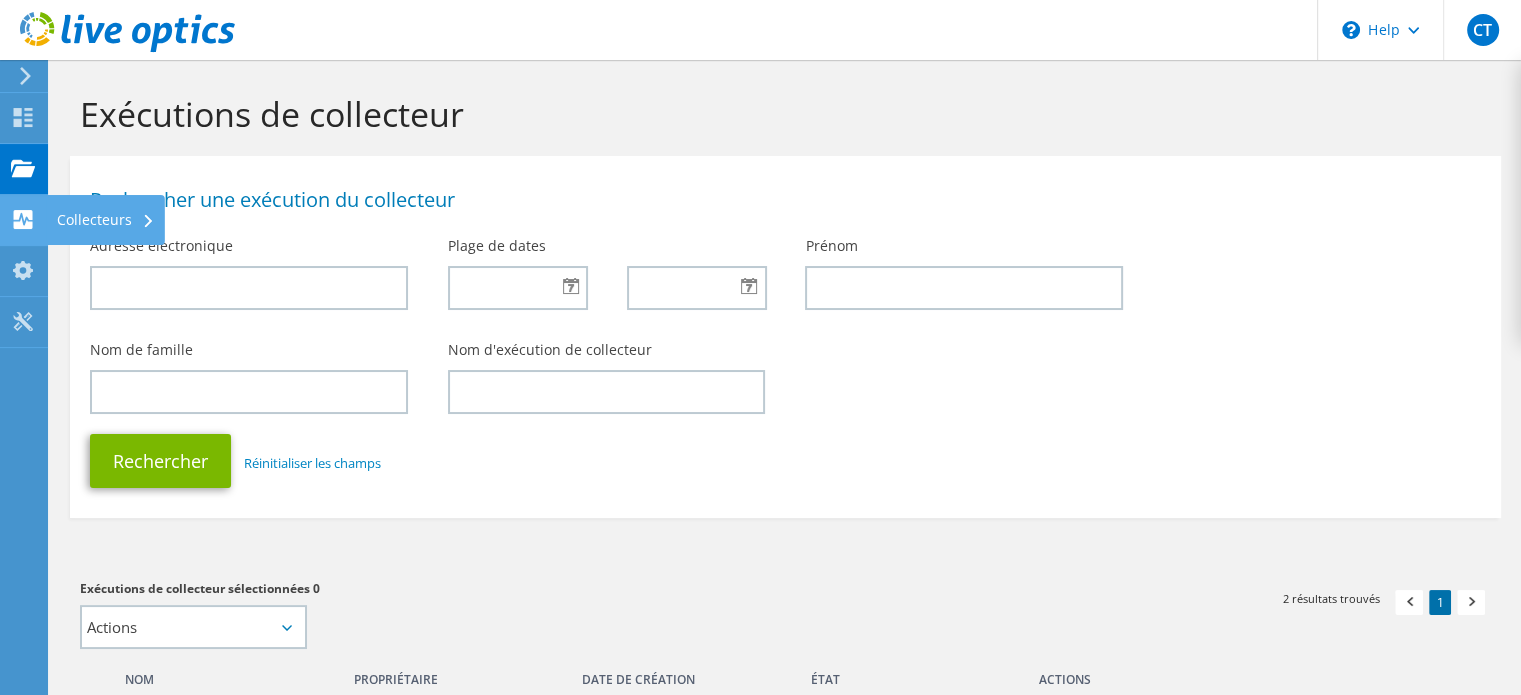 click 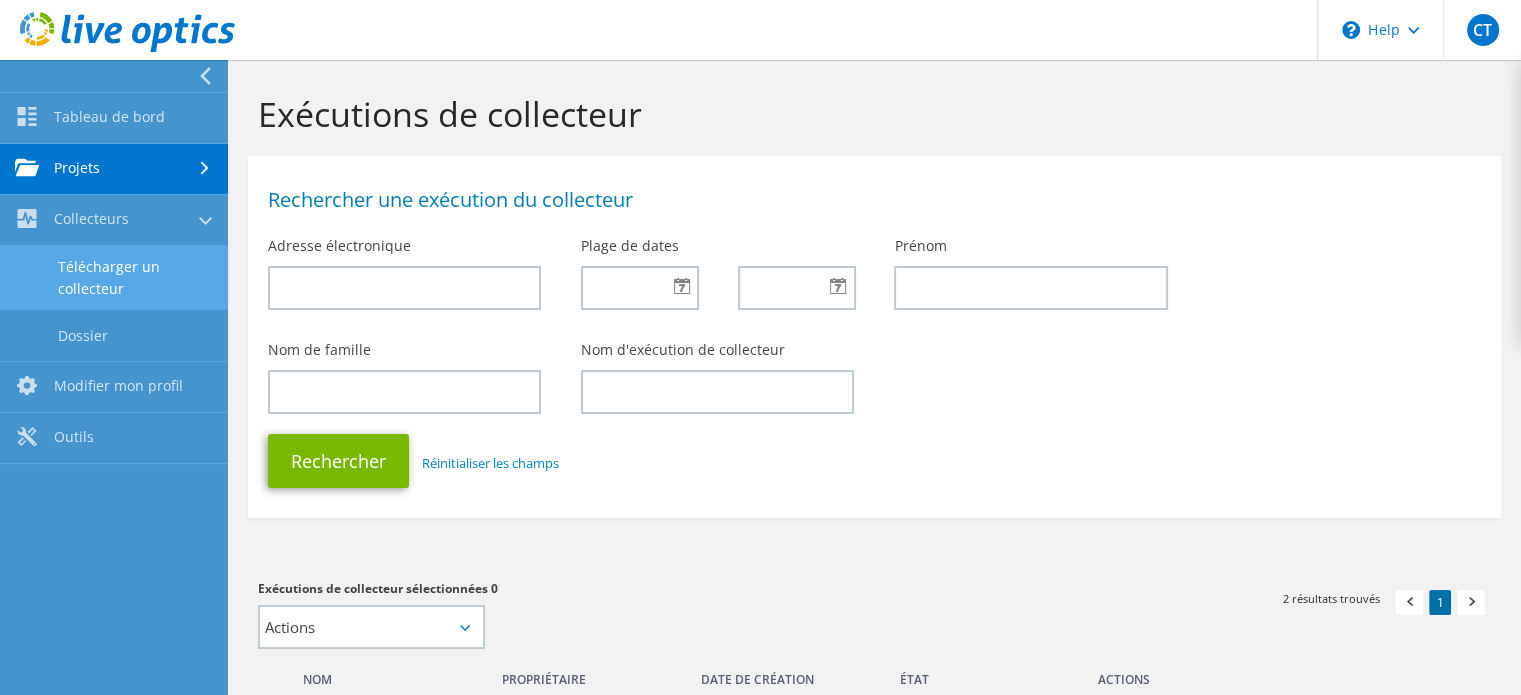 click on "Télécharger un collecteur" at bounding box center (114, 278) 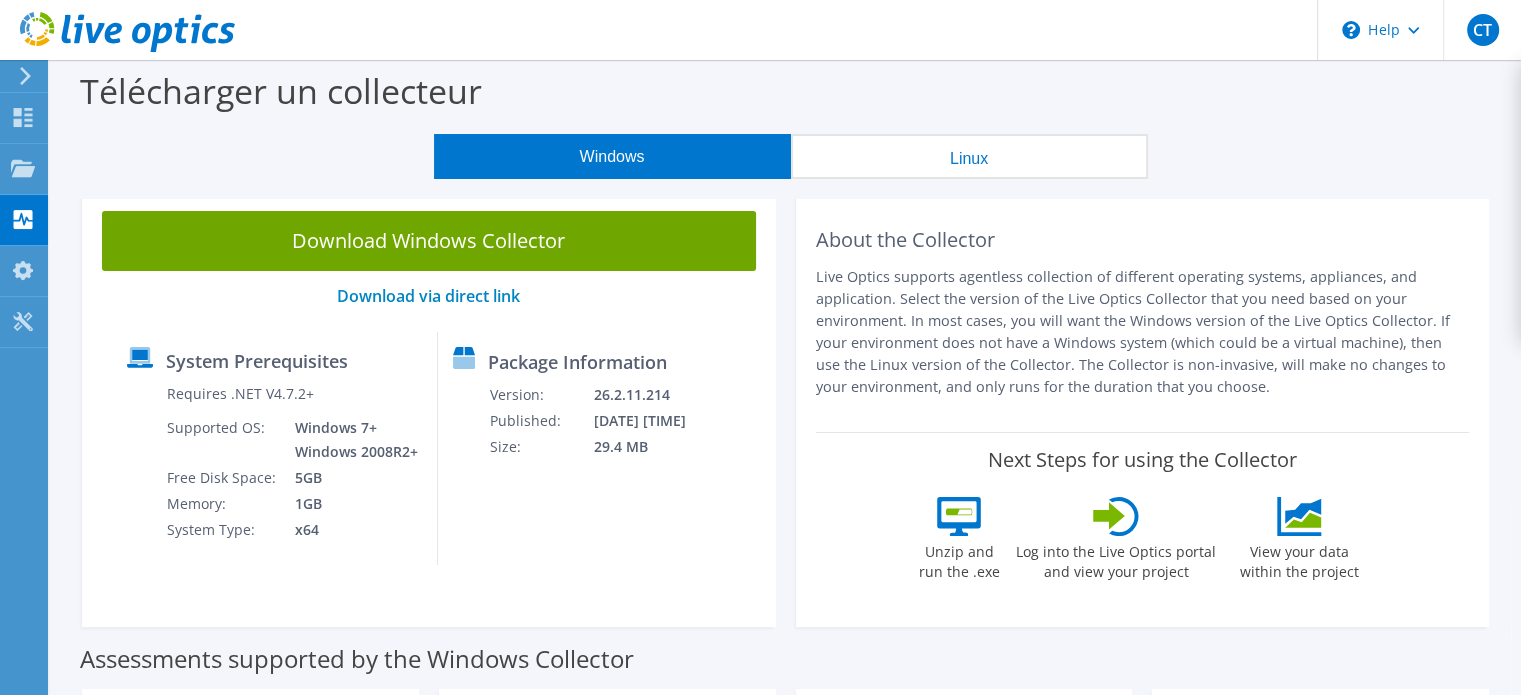 scroll, scrollTop: 0, scrollLeft: 0, axis: both 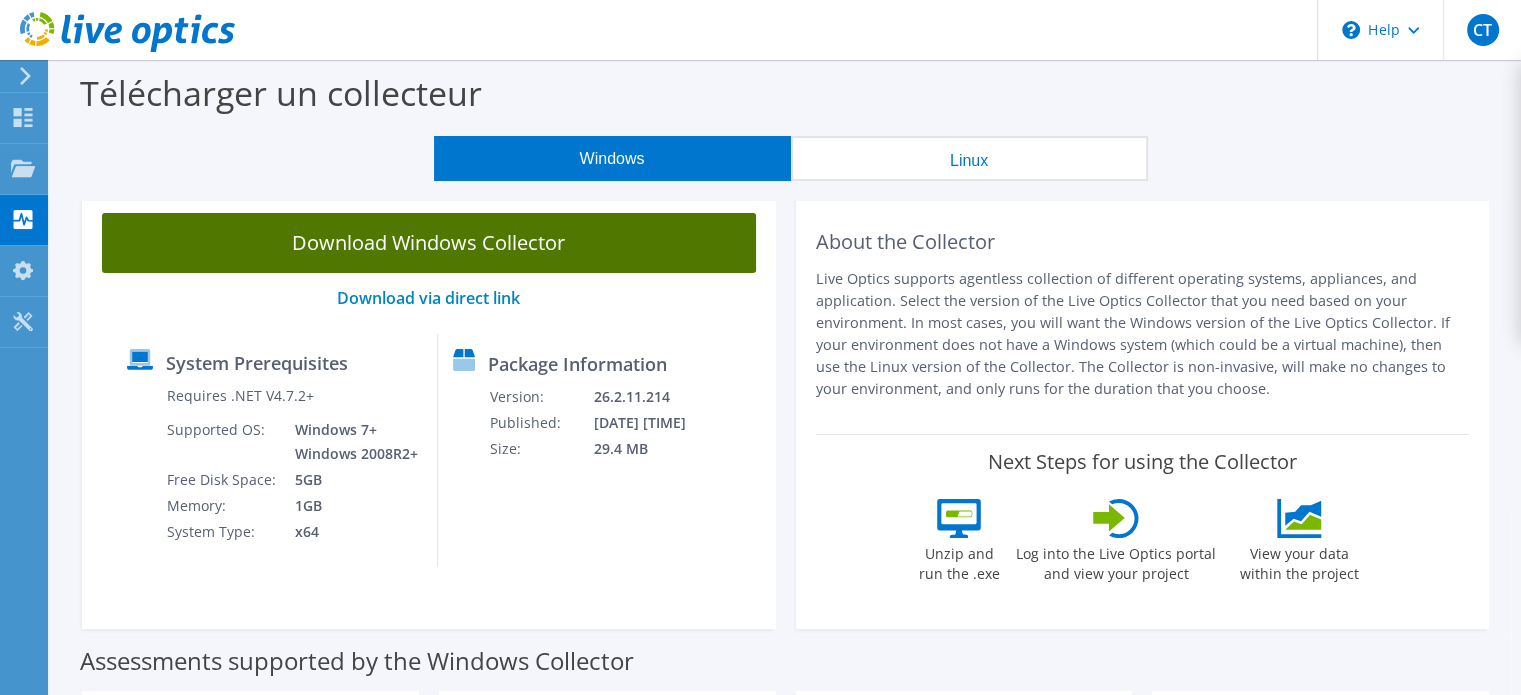 click on "Download Windows Collector" at bounding box center (429, 243) 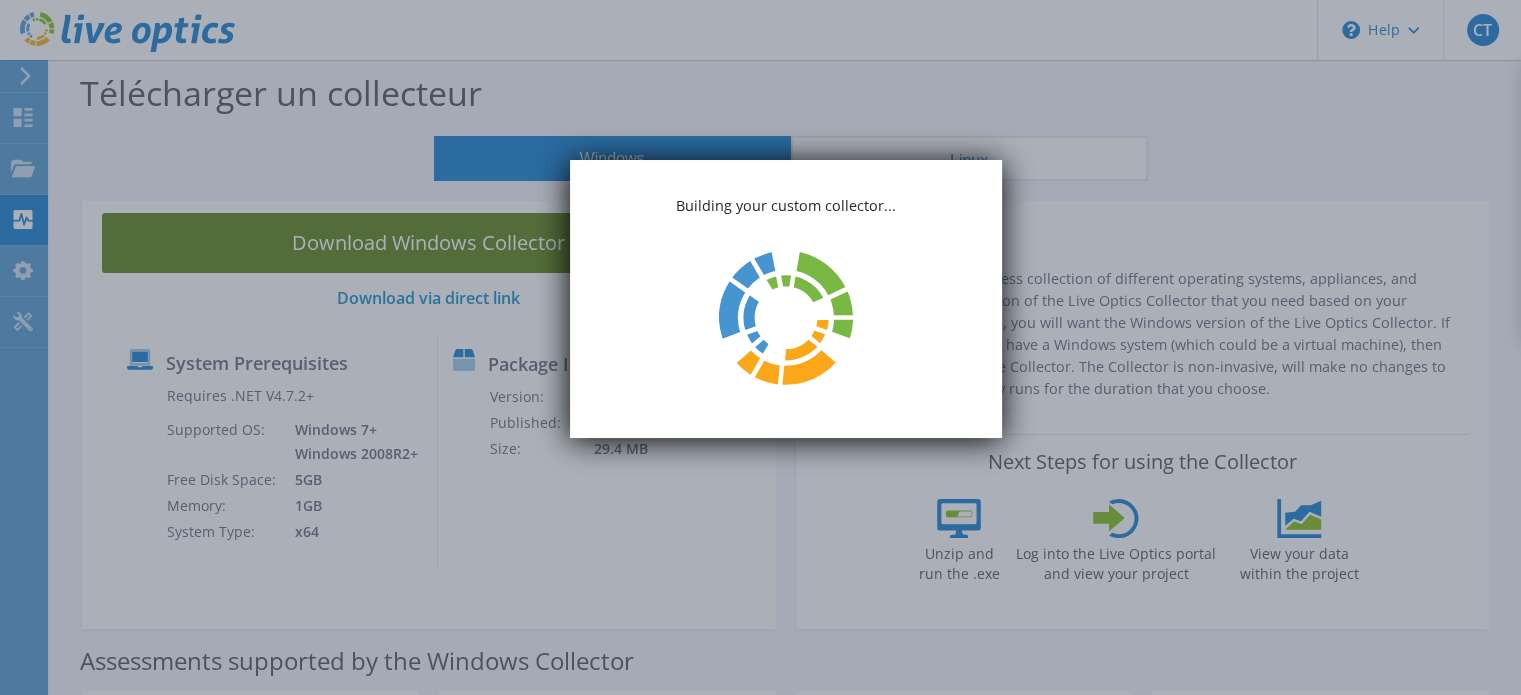 scroll, scrollTop: 0, scrollLeft: 0, axis: both 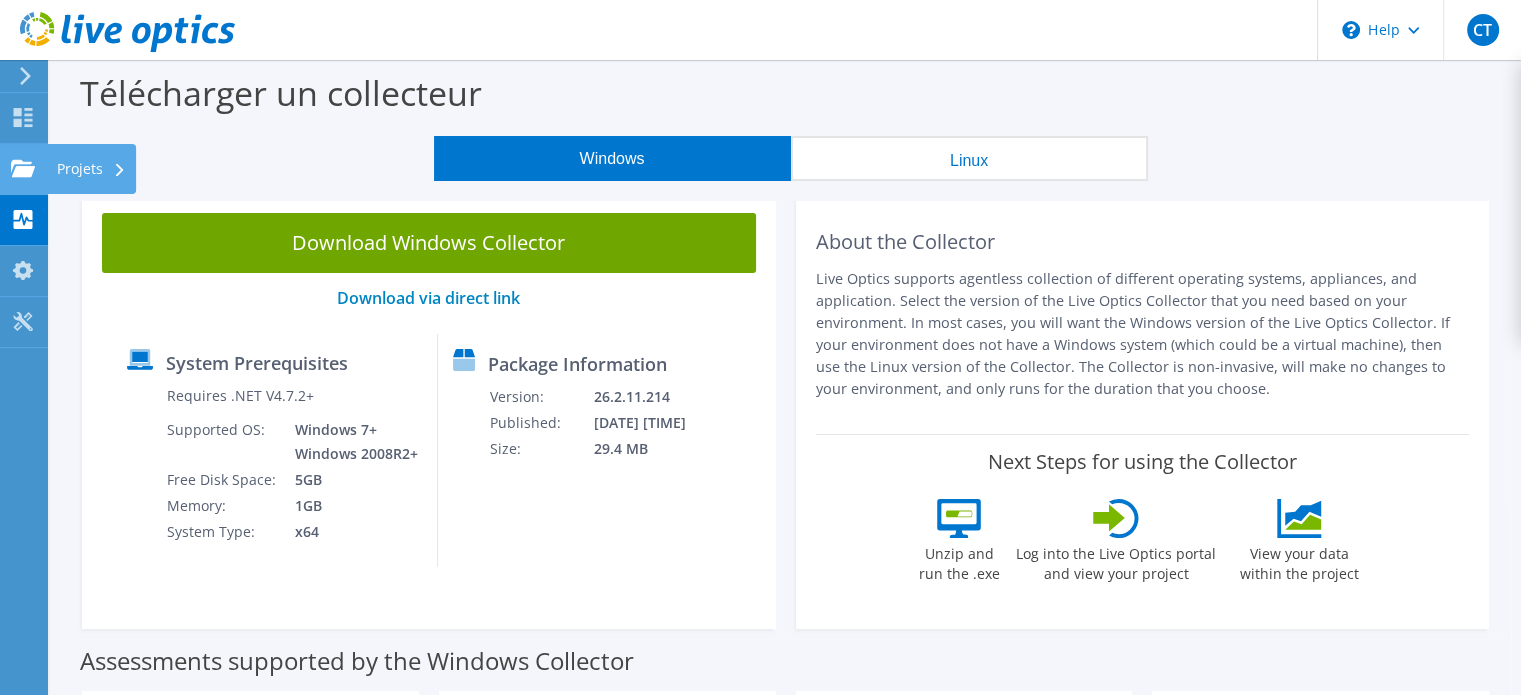 click on "Projets" at bounding box center [91, 169] 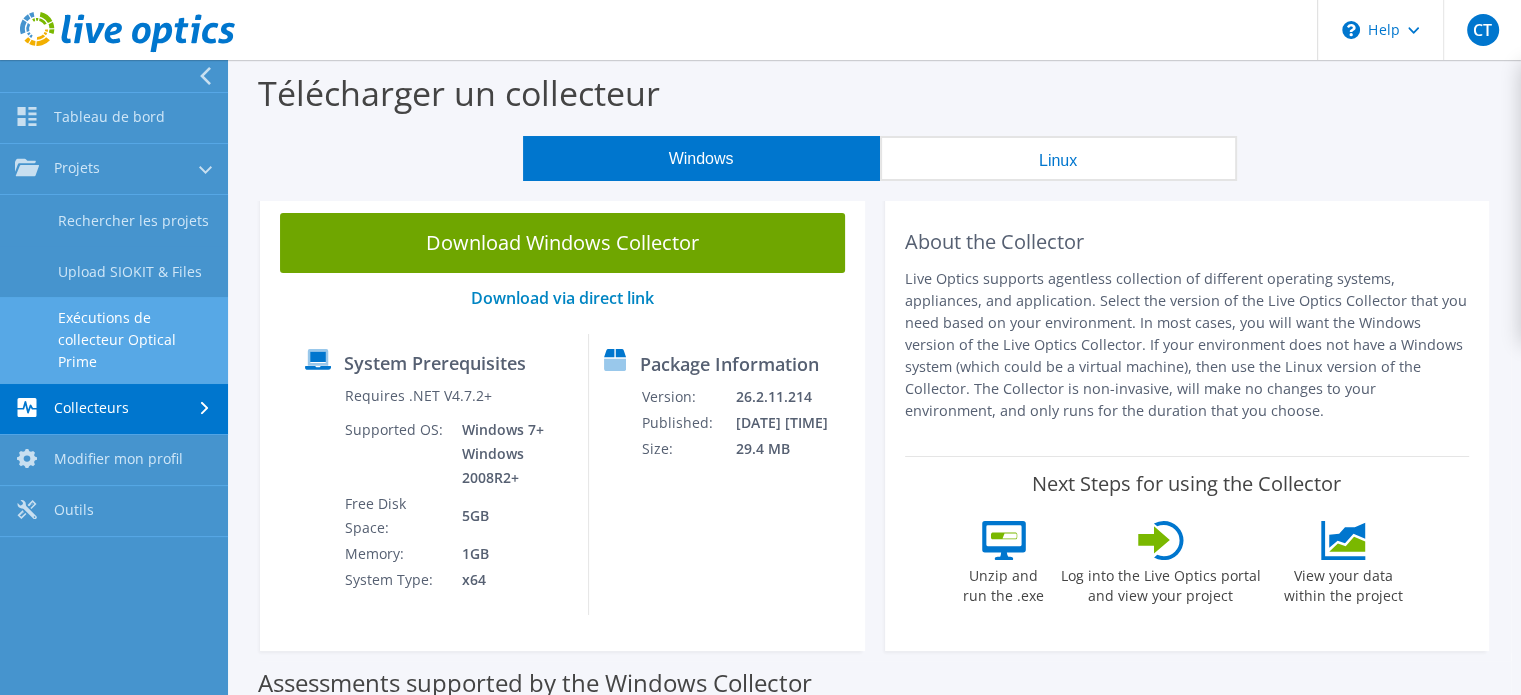 click on "Exécutions de collecteur Optical Prime" at bounding box center [114, 340] 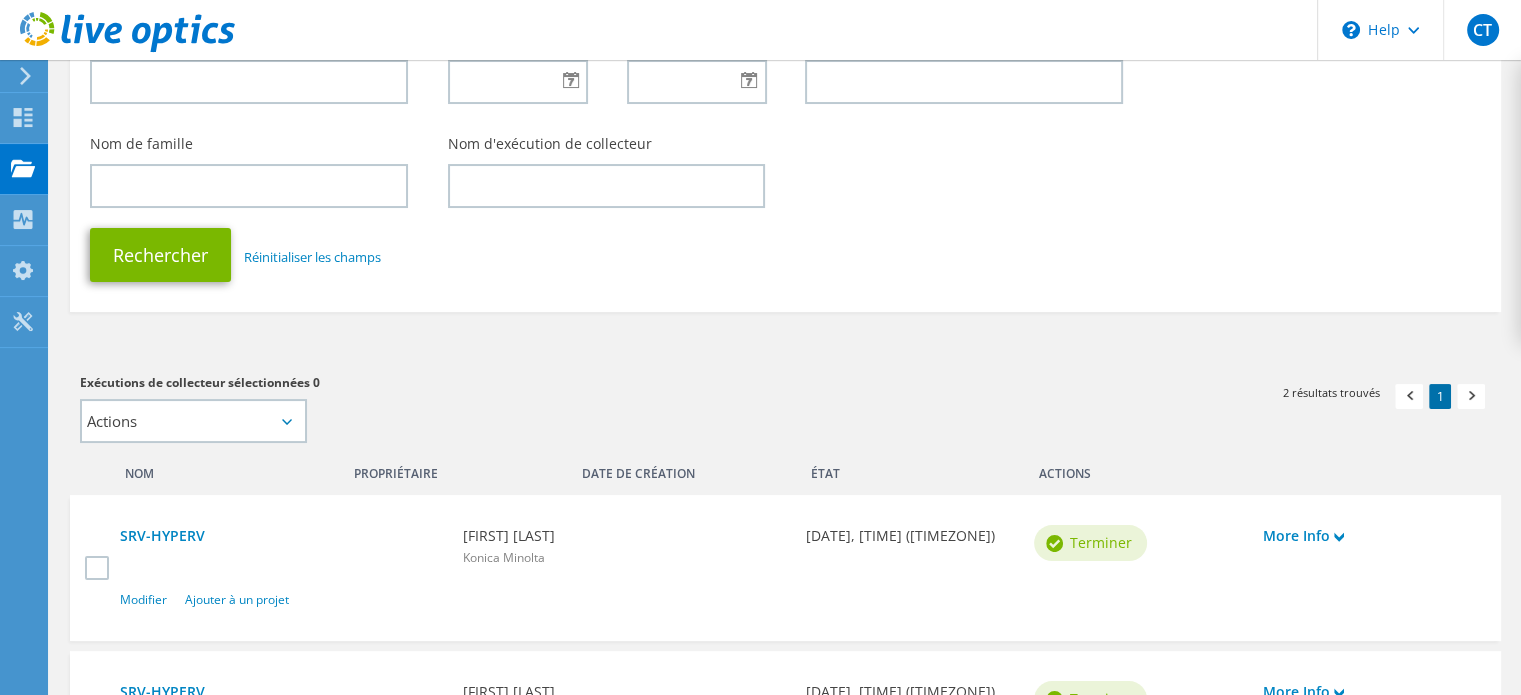 scroll, scrollTop: 208, scrollLeft: 0, axis: vertical 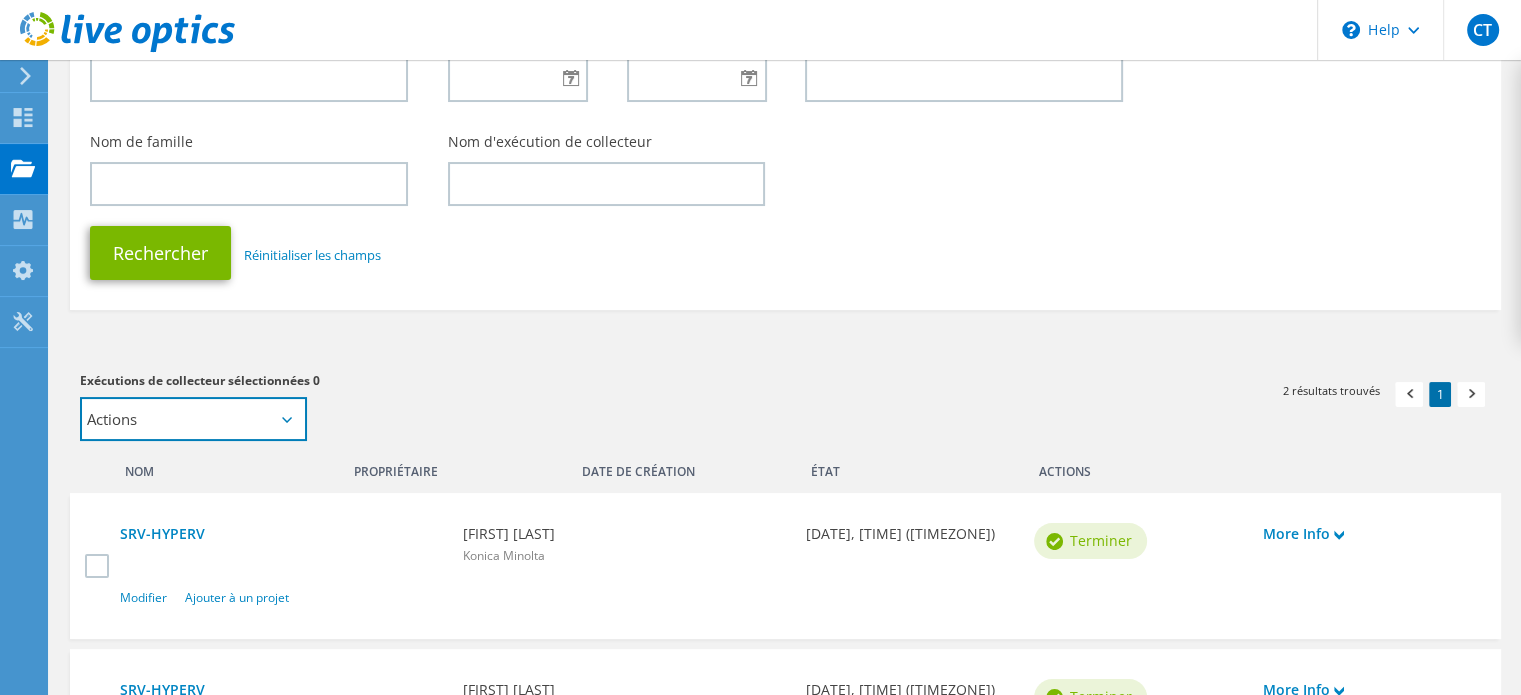 click on "Actions
Ajouter à un nouveau projet
Ajouter à un projet existant" at bounding box center [193, 419] 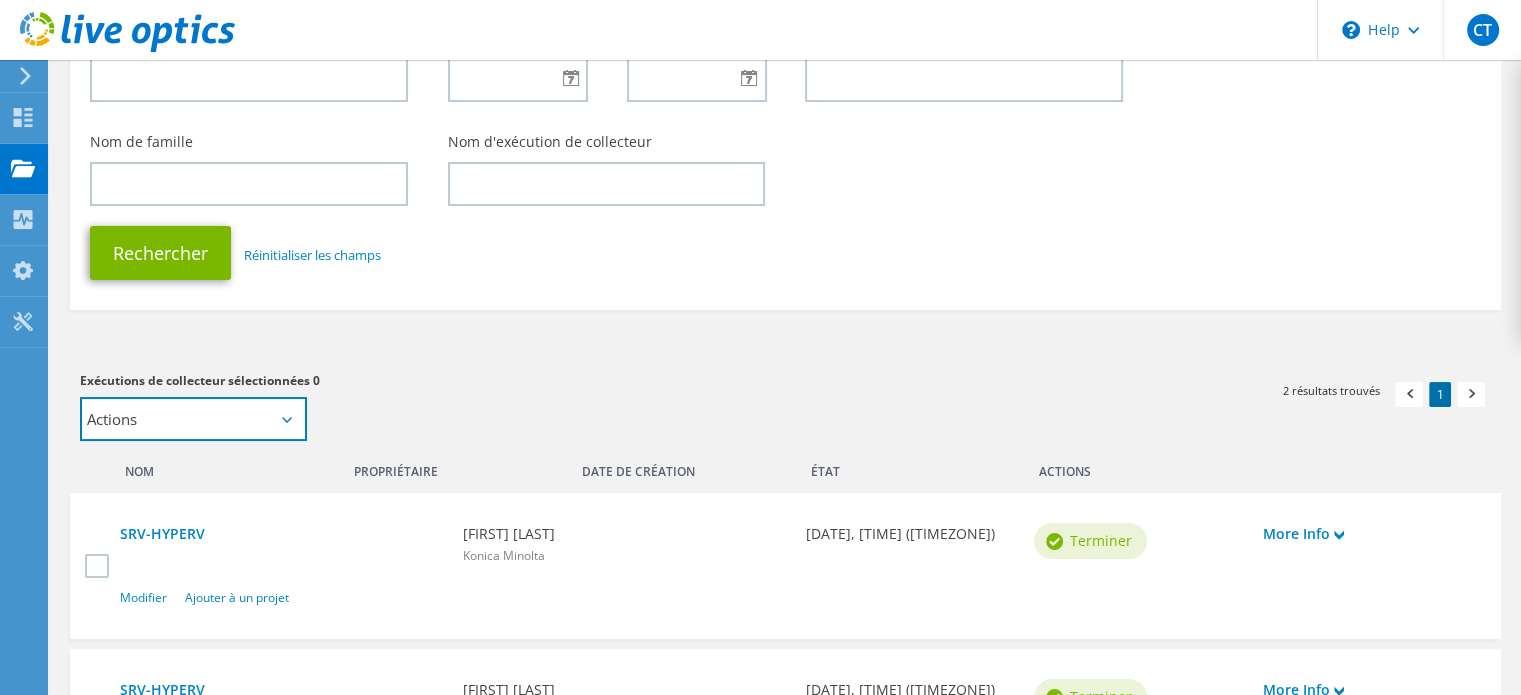 select on "new_proj" 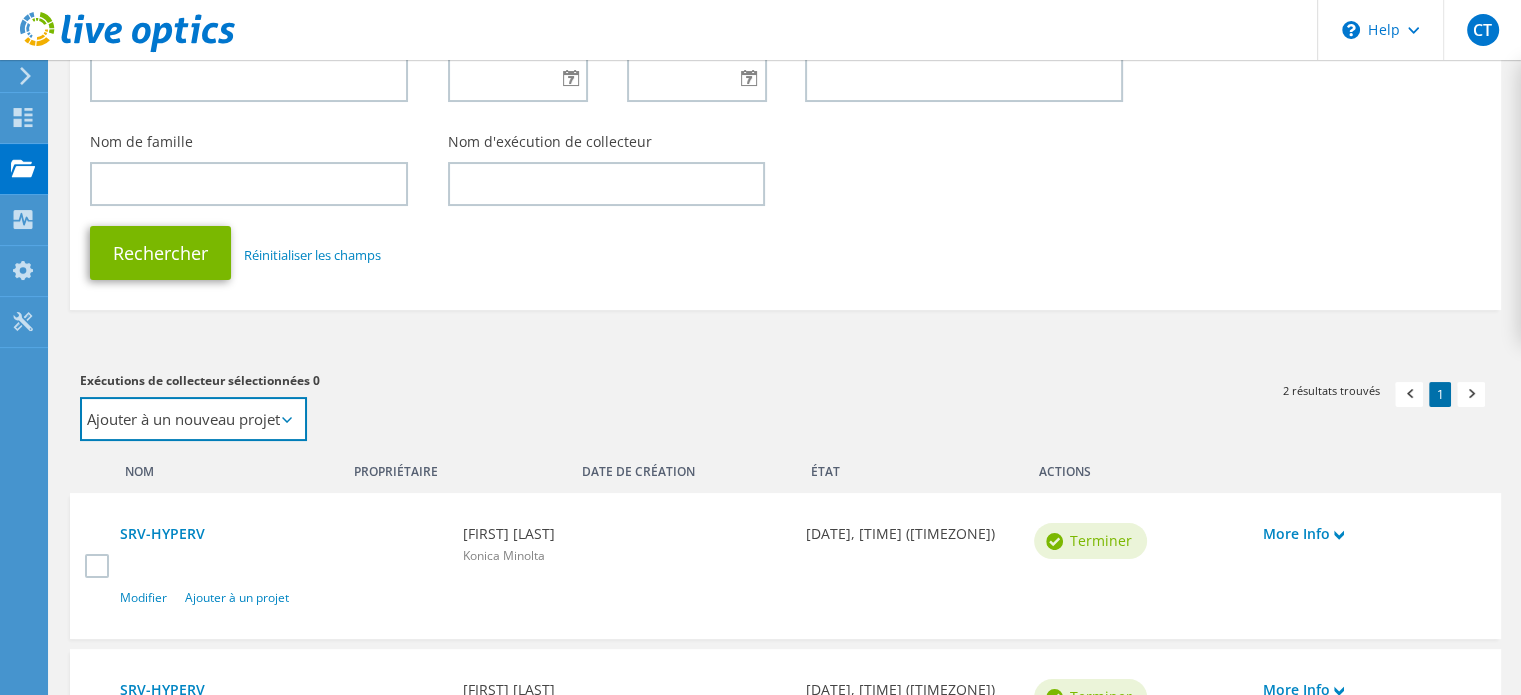 click on "Actions
Ajouter à un nouveau projet
Ajouter à un projet existant" at bounding box center [193, 419] 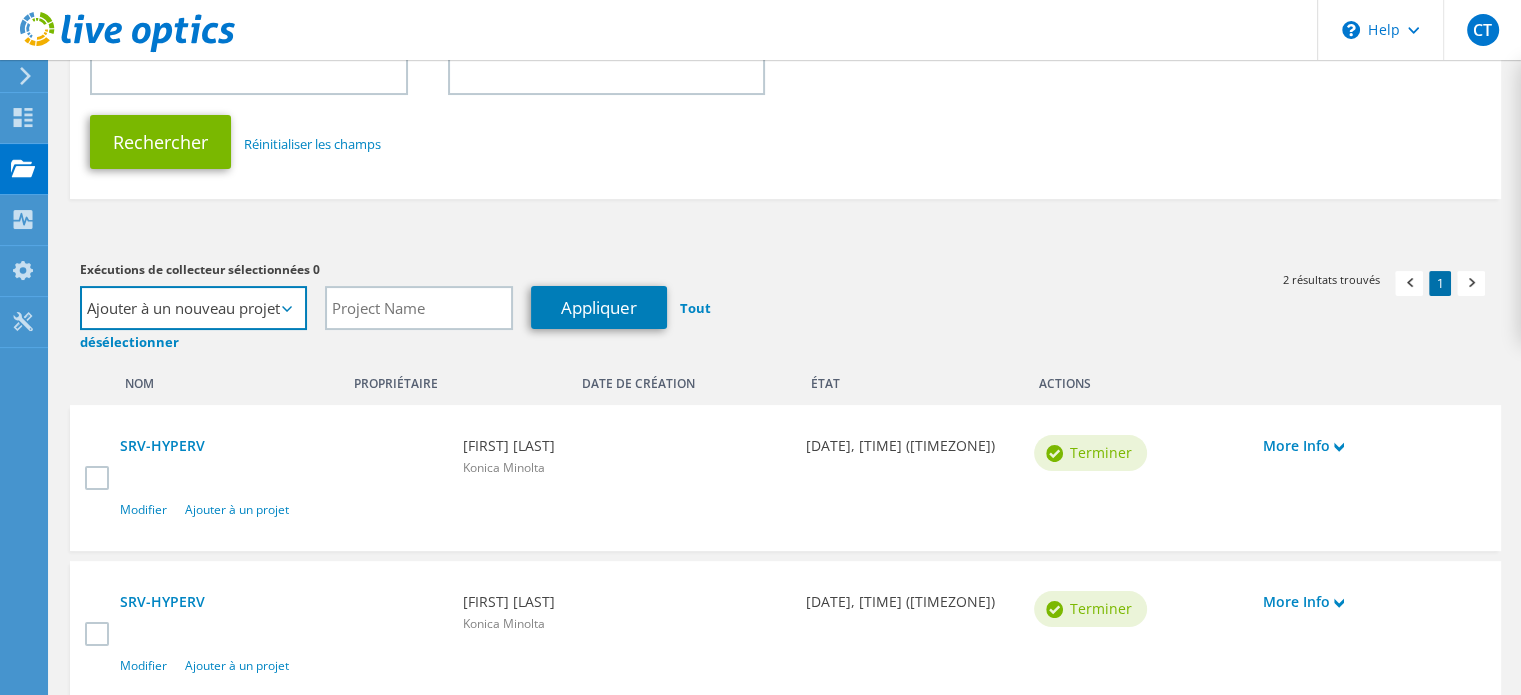 scroll, scrollTop: 323, scrollLeft: 0, axis: vertical 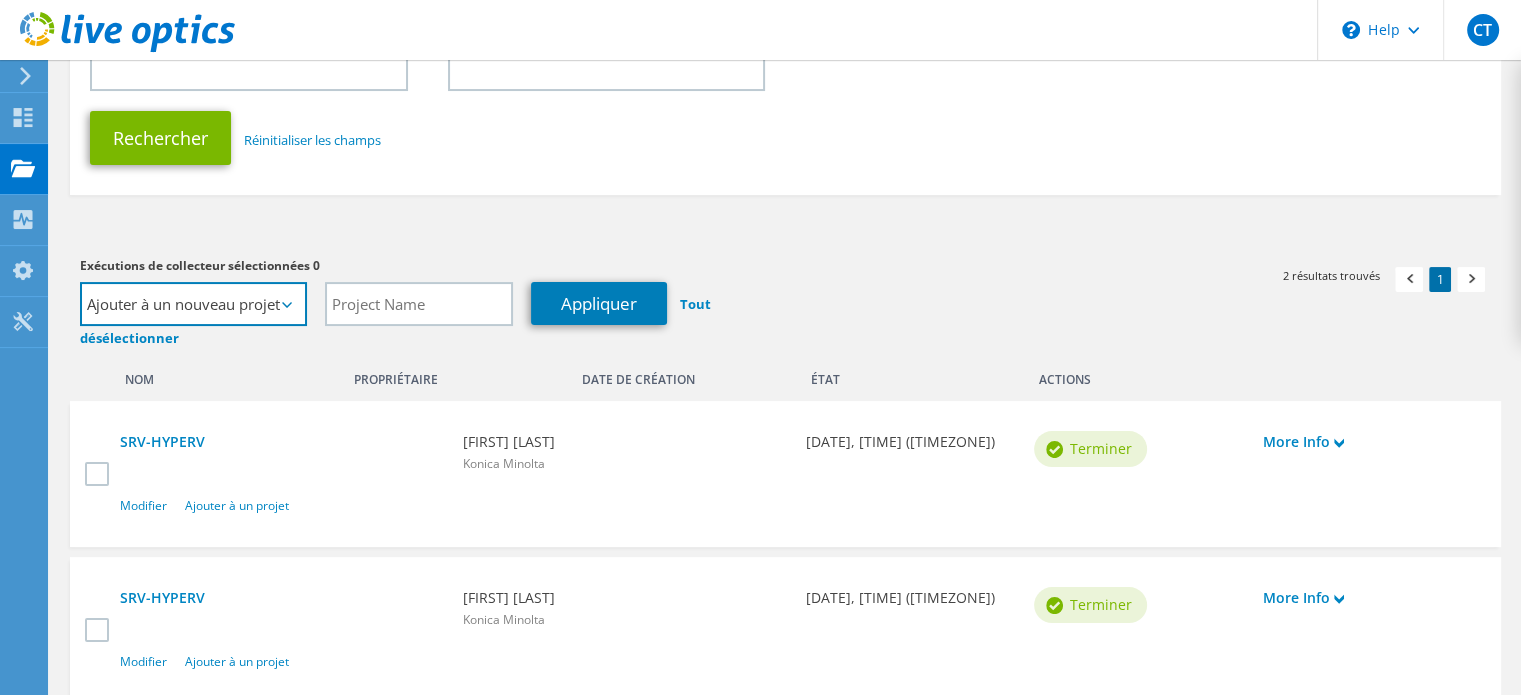 click on "Actions
Ajouter à un nouveau projet
Ajouter à un projet existant" at bounding box center [193, 304] 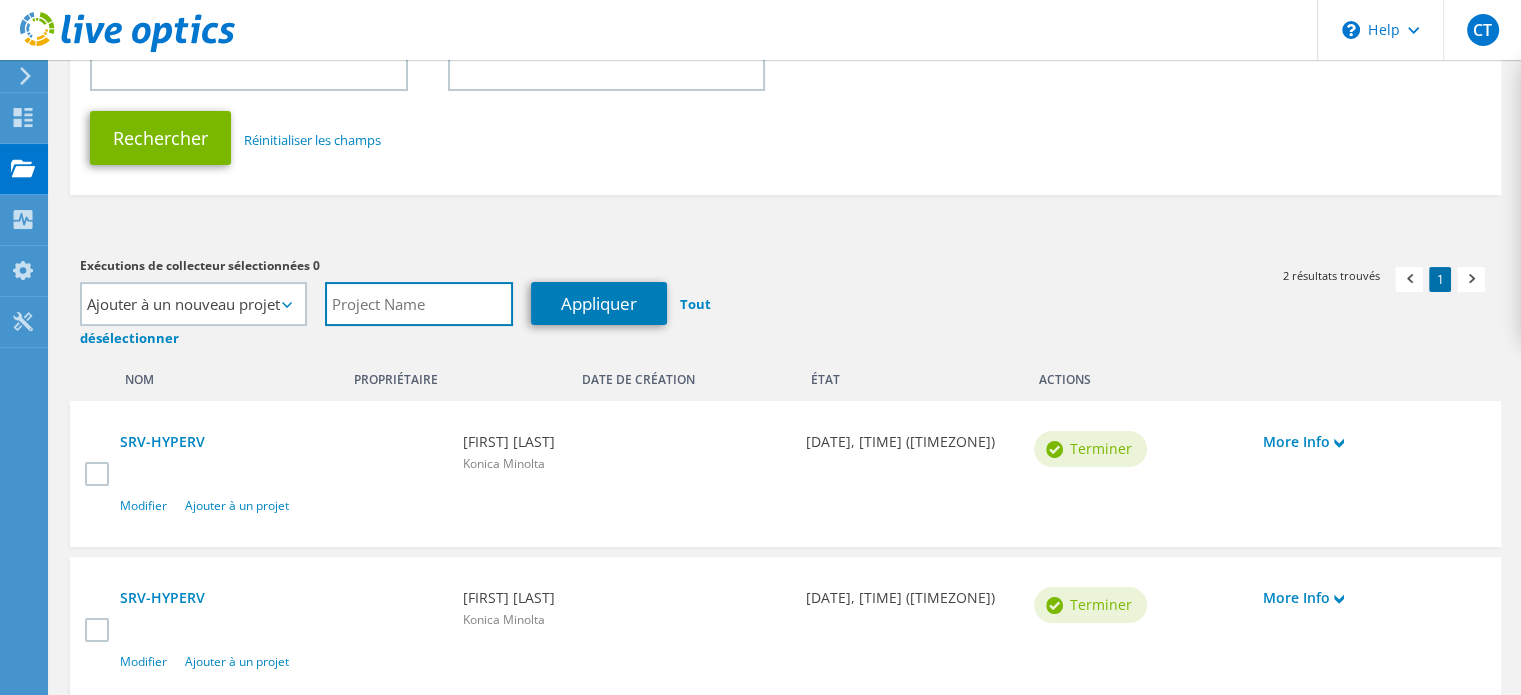 click at bounding box center (419, 304) 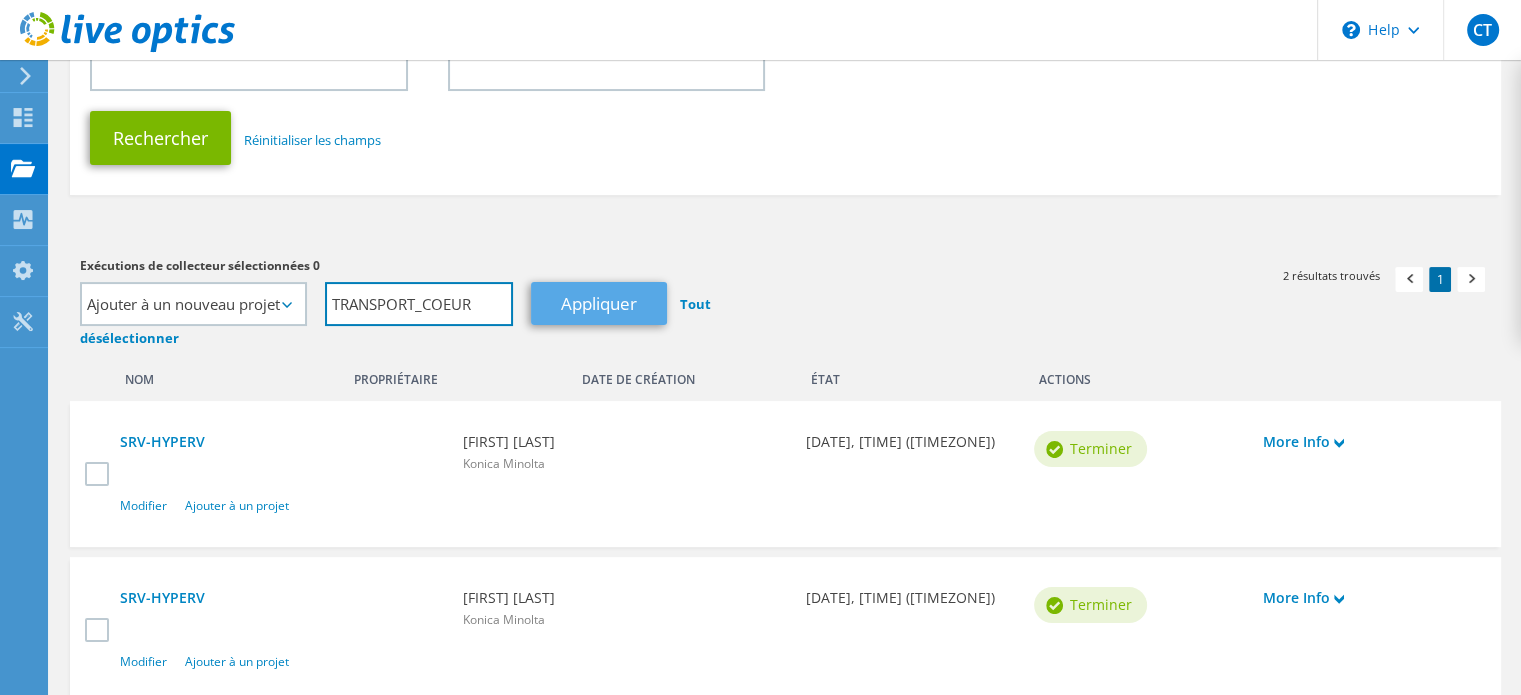 type on "TRANSPORT_COEUR" 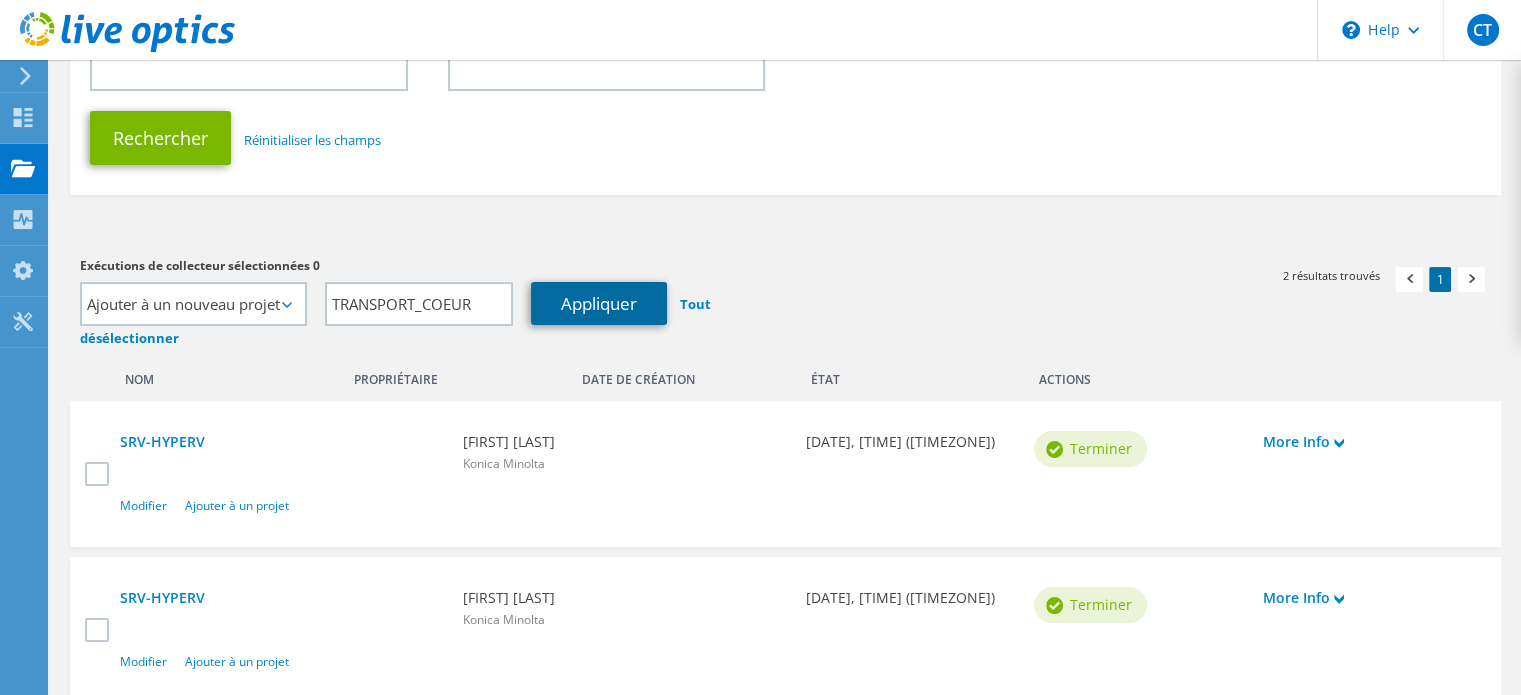 click on "Appliquer" at bounding box center (599, 303) 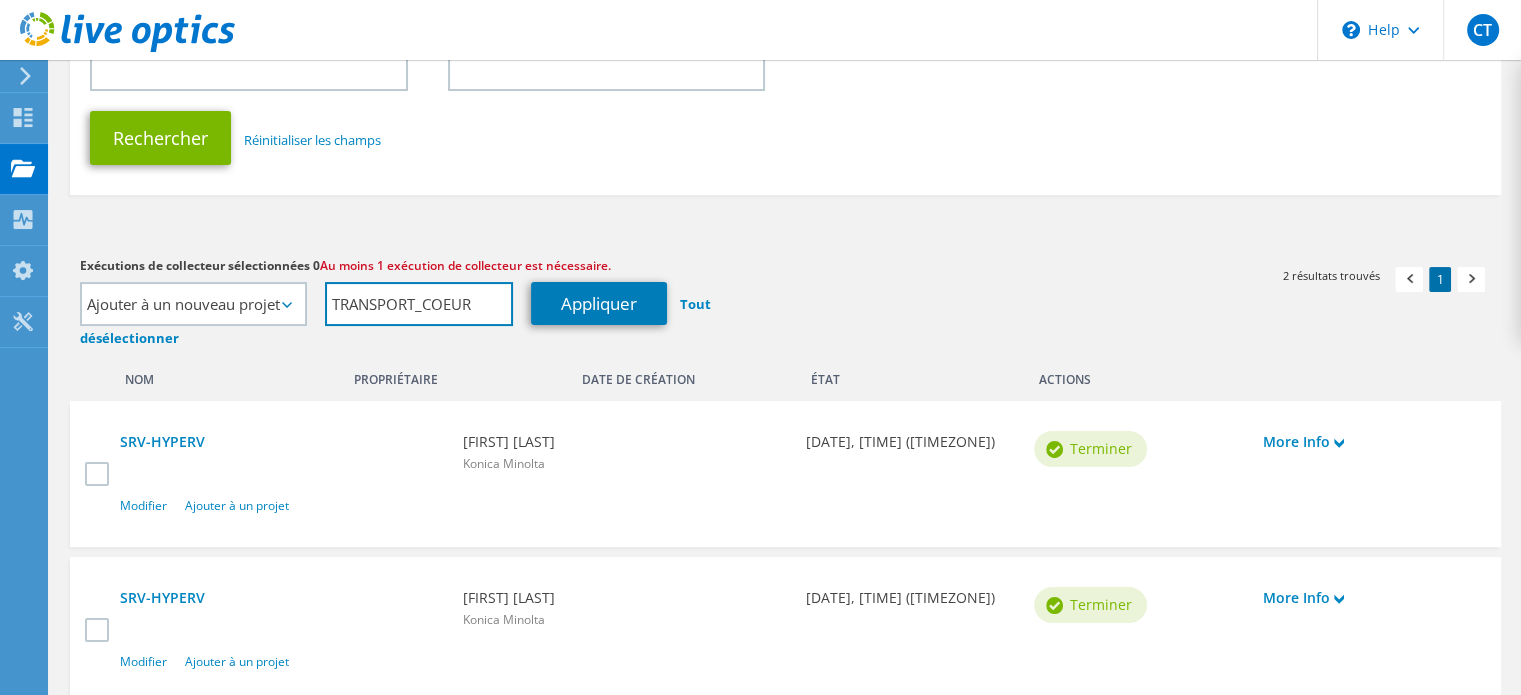 click on "TRANSPORT_COEUR" at bounding box center [419, 304] 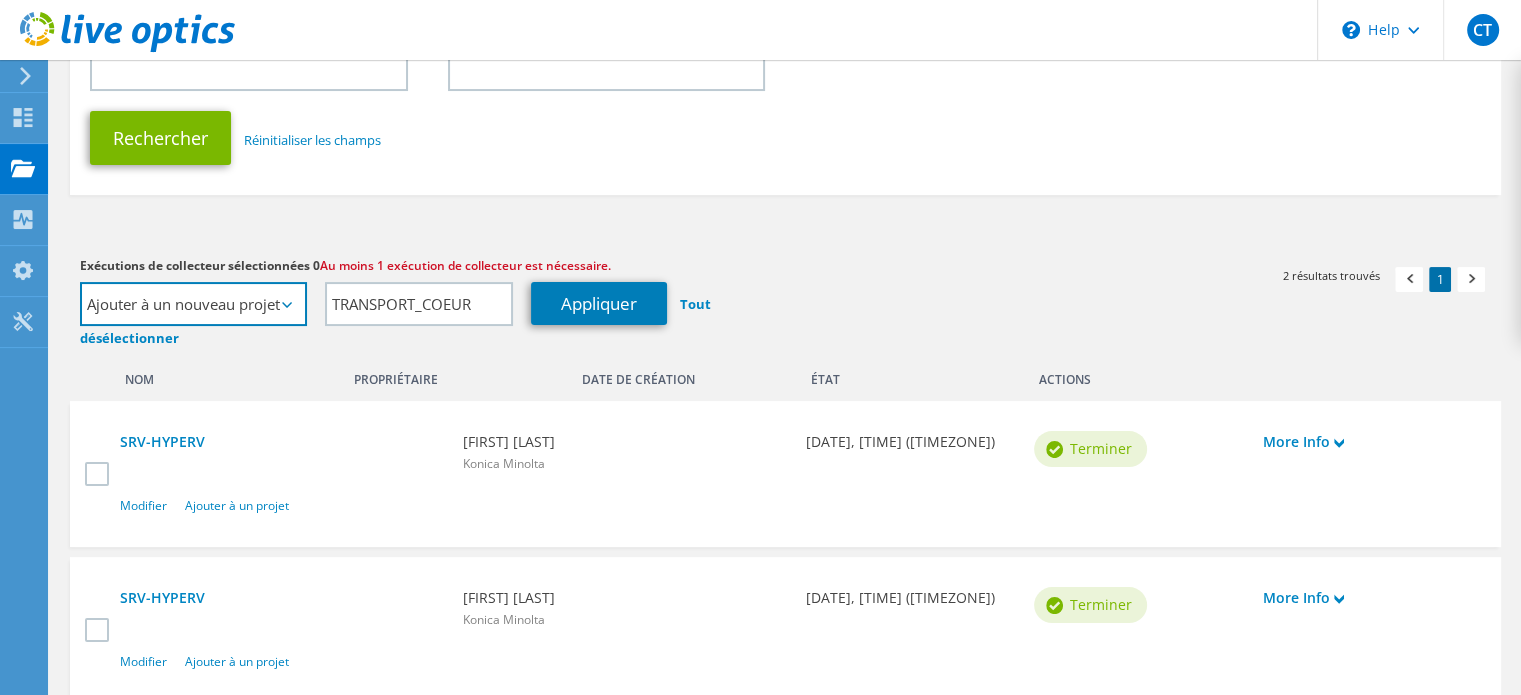 click on "Actions
Ajouter à un nouveau projet
Ajouter à un projet existant" at bounding box center (193, 304) 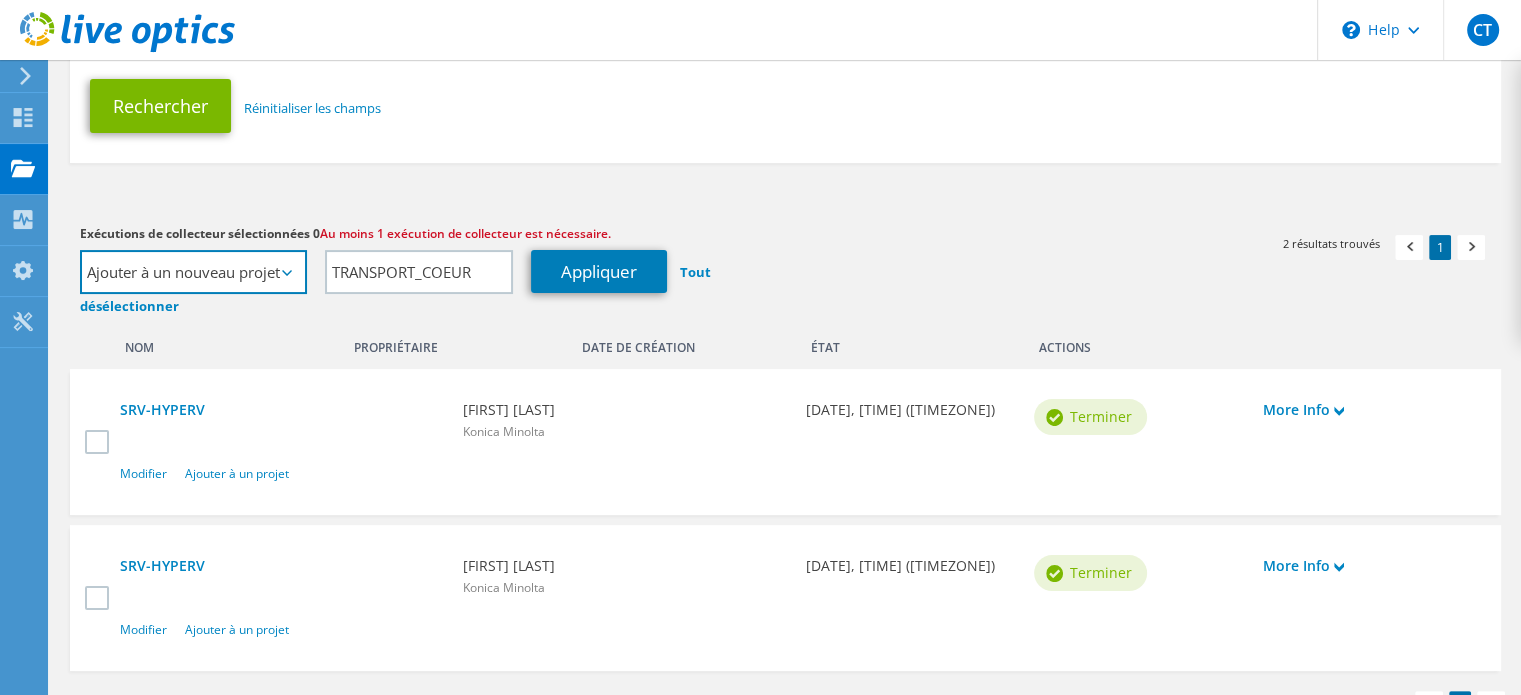 scroll, scrollTop: 352, scrollLeft: 0, axis: vertical 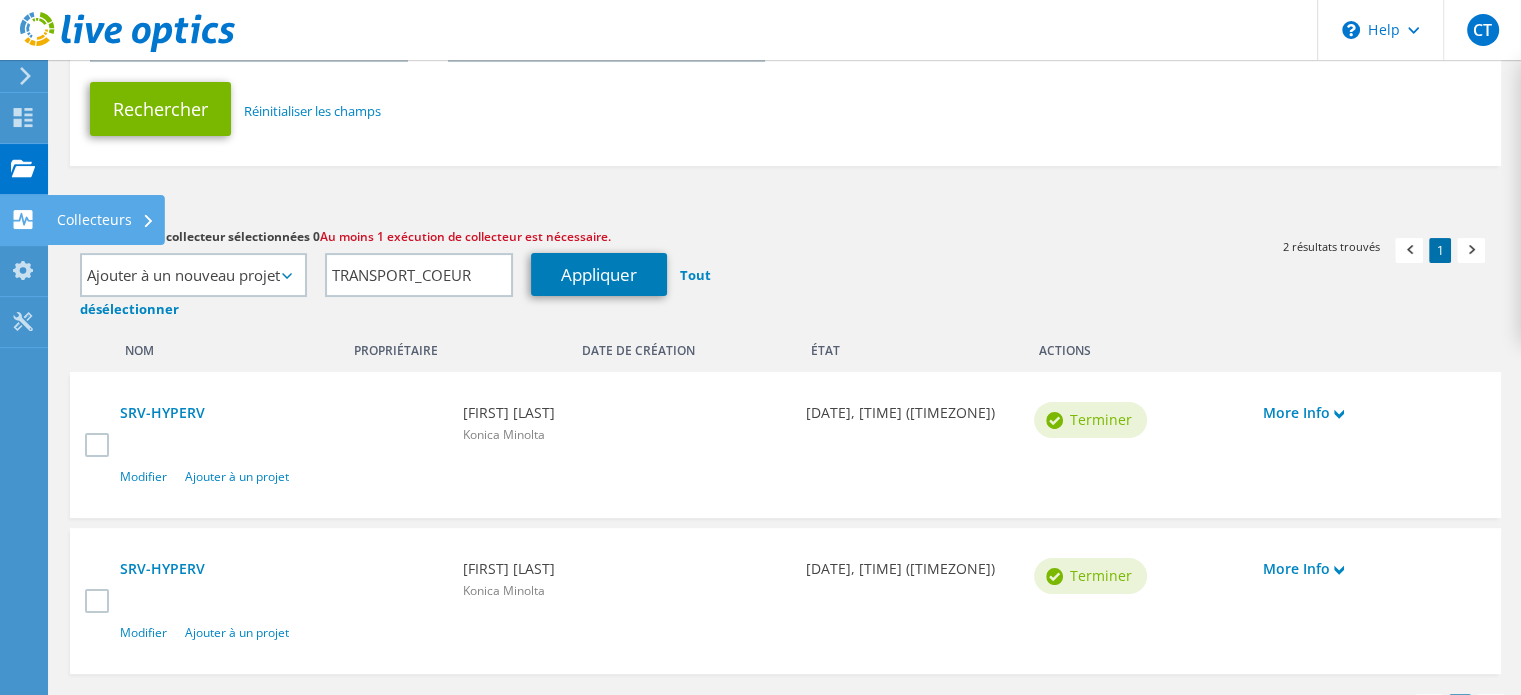 click on "Collecteurs" at bounding box center [-66, 220] 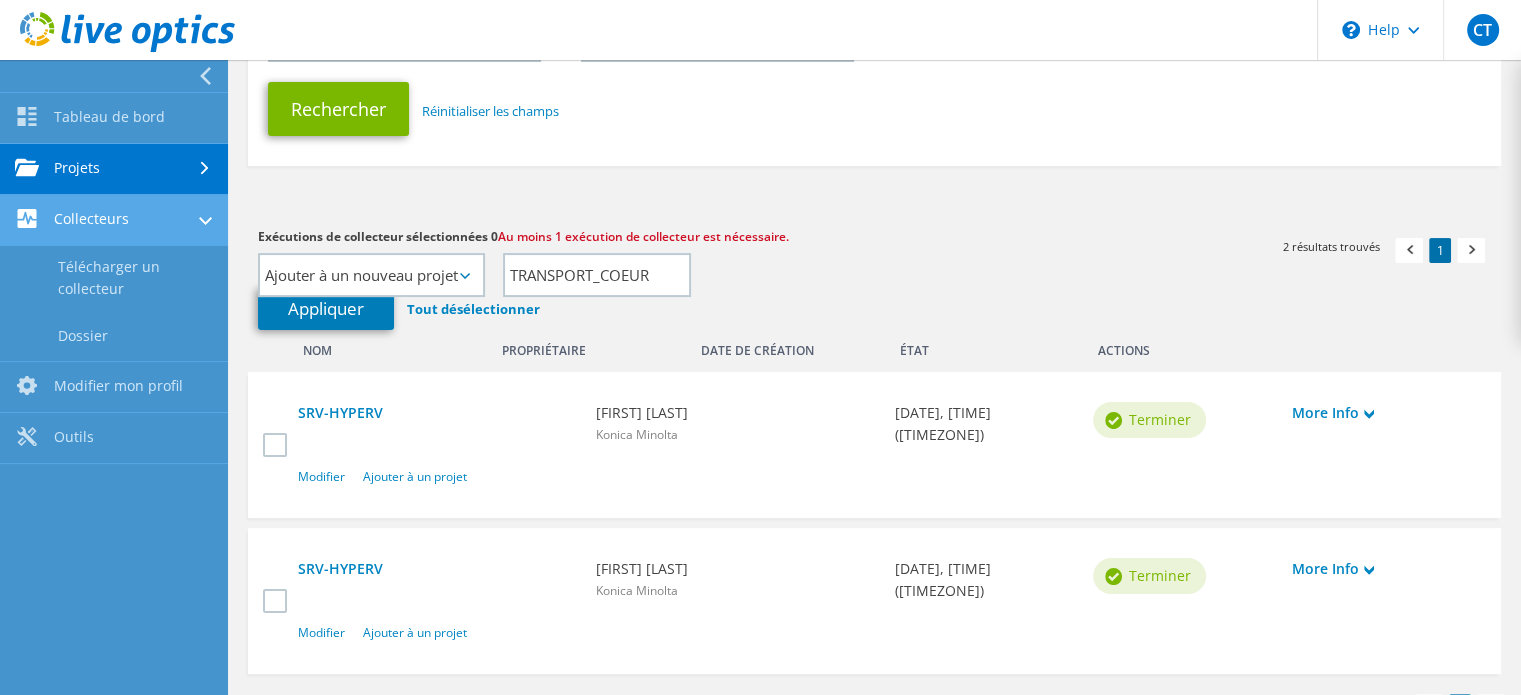 click on "Collecteurs" at bounding box center [114, 220] 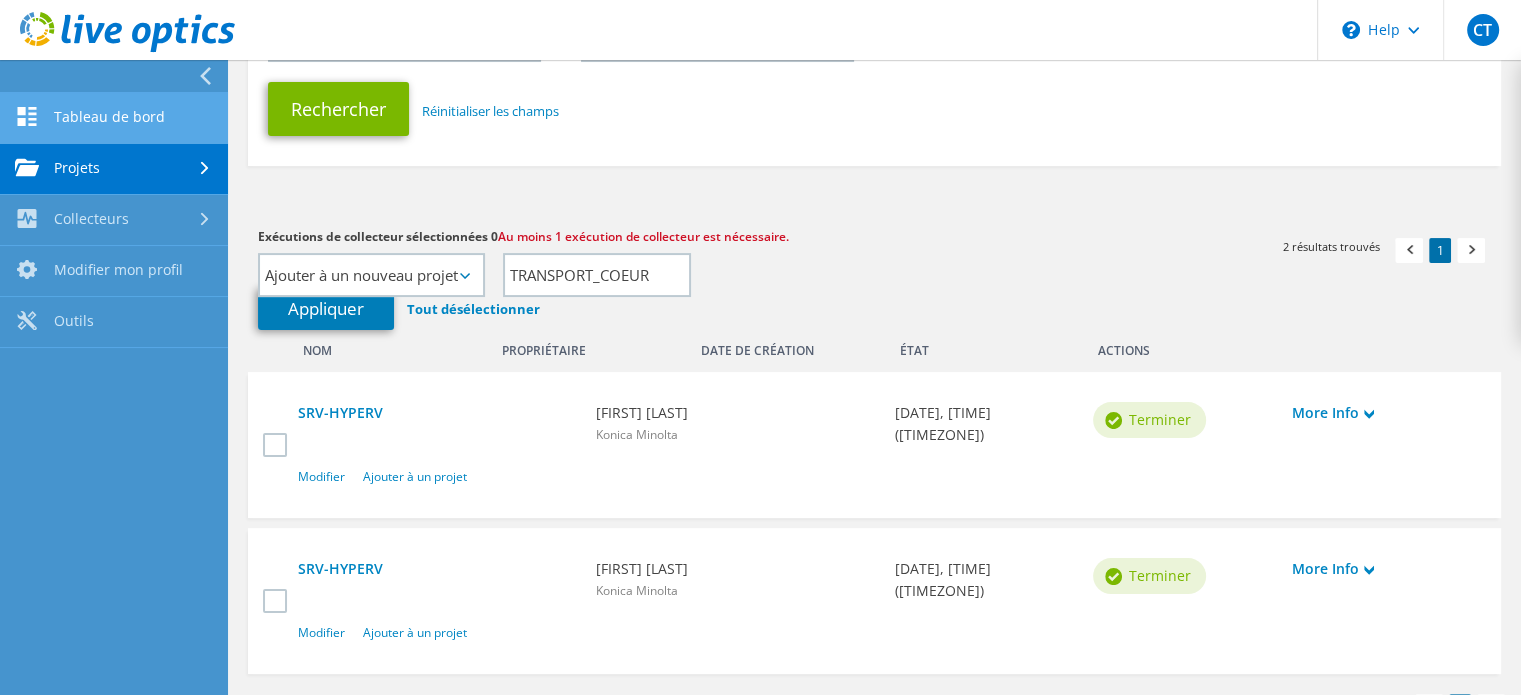 click on "Tableau de bord" at bounding box center [114, 118] 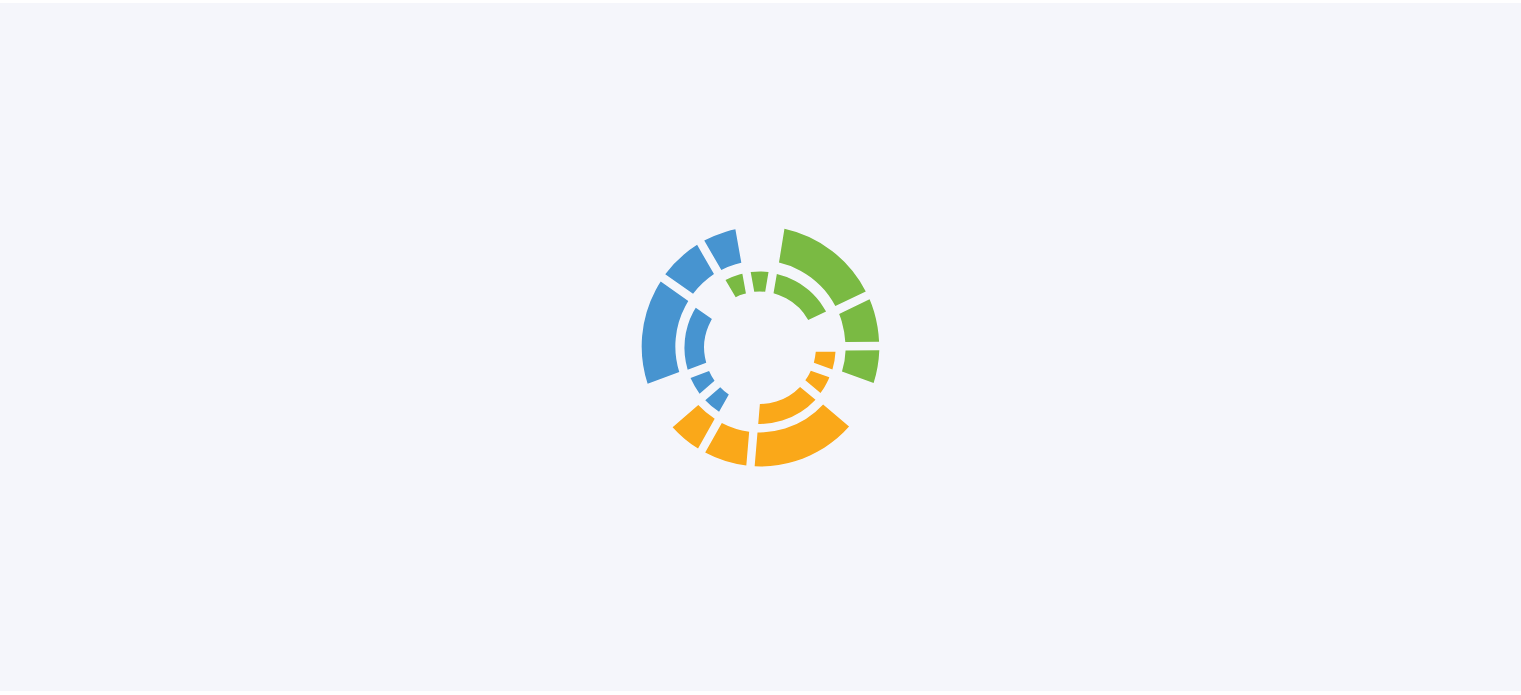 scroll, scrollTop: 0, scrollLeft: 0, axis: both 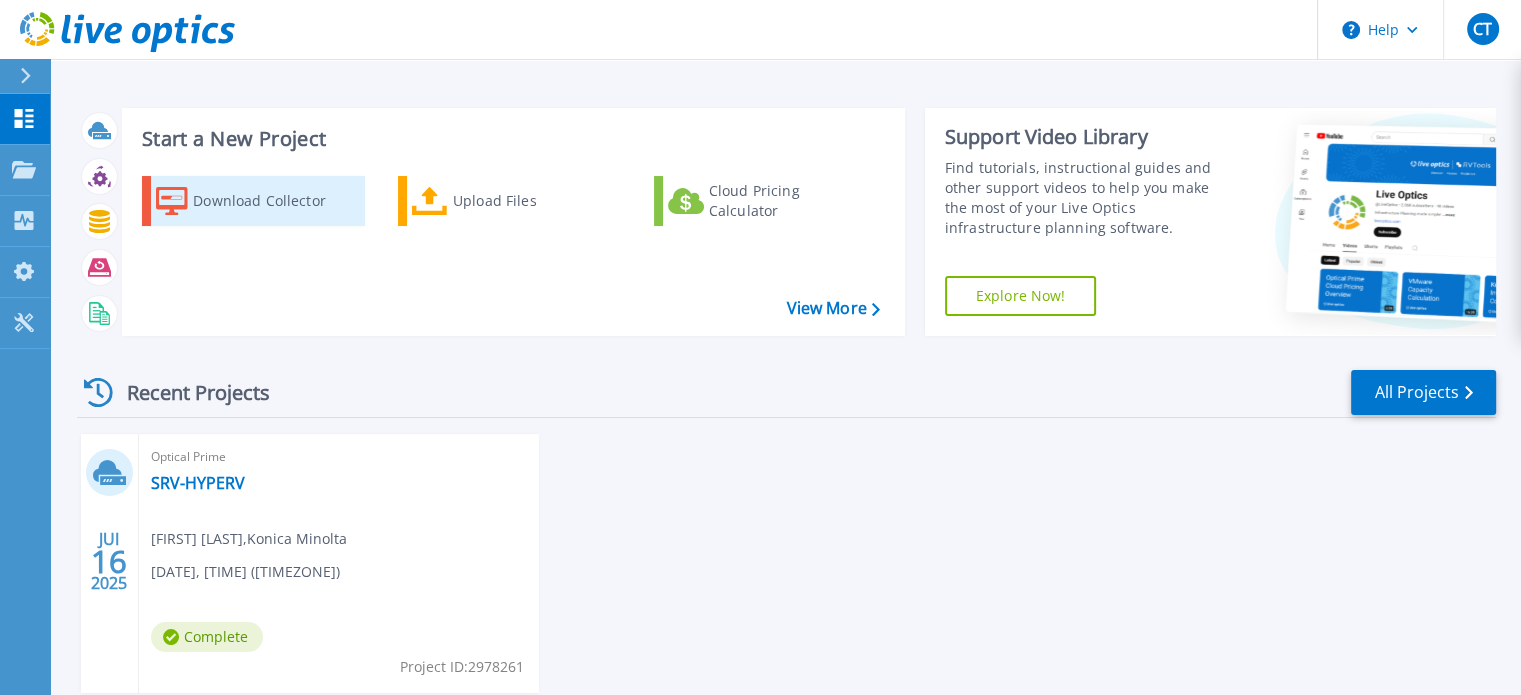 click on "Download Collector" at bounding box center [273, 201] 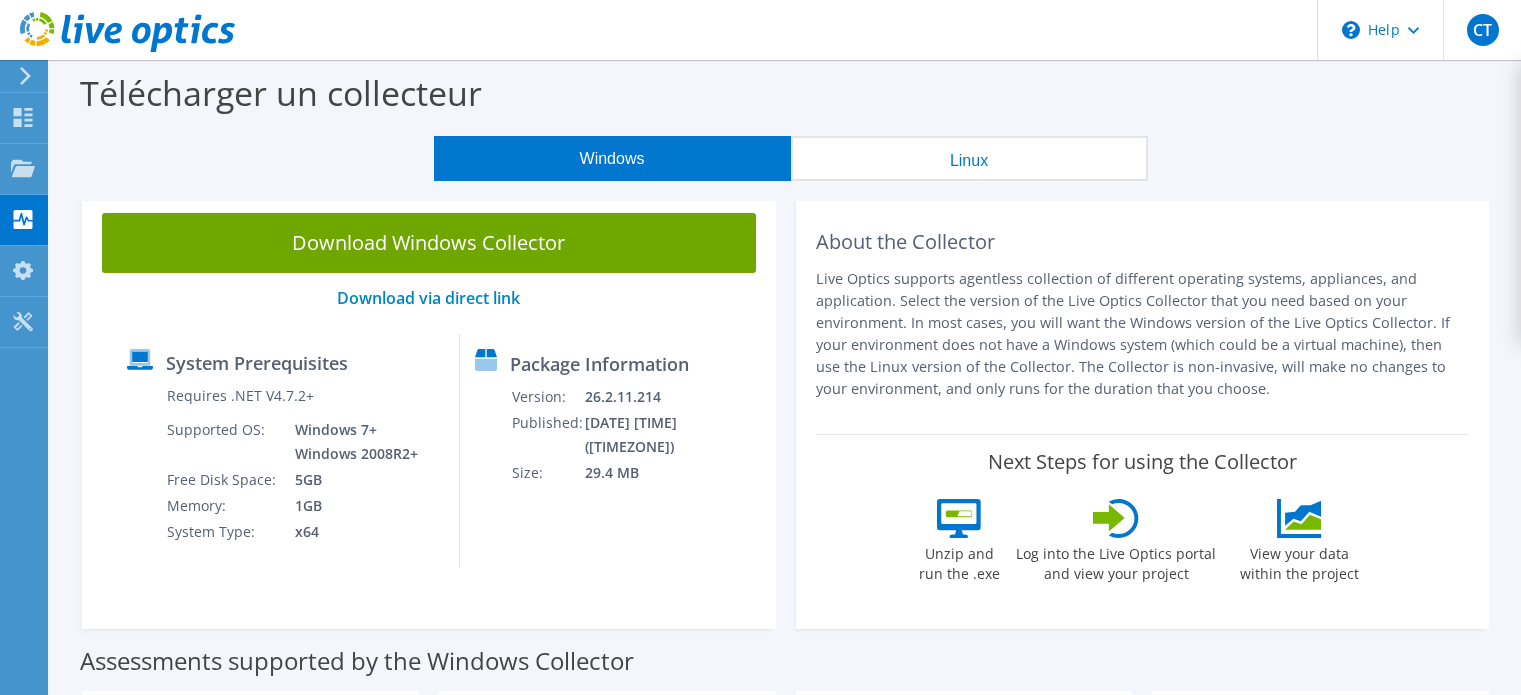 scroll, scrollTop: 0, scrollLeft: 0, axis: both 